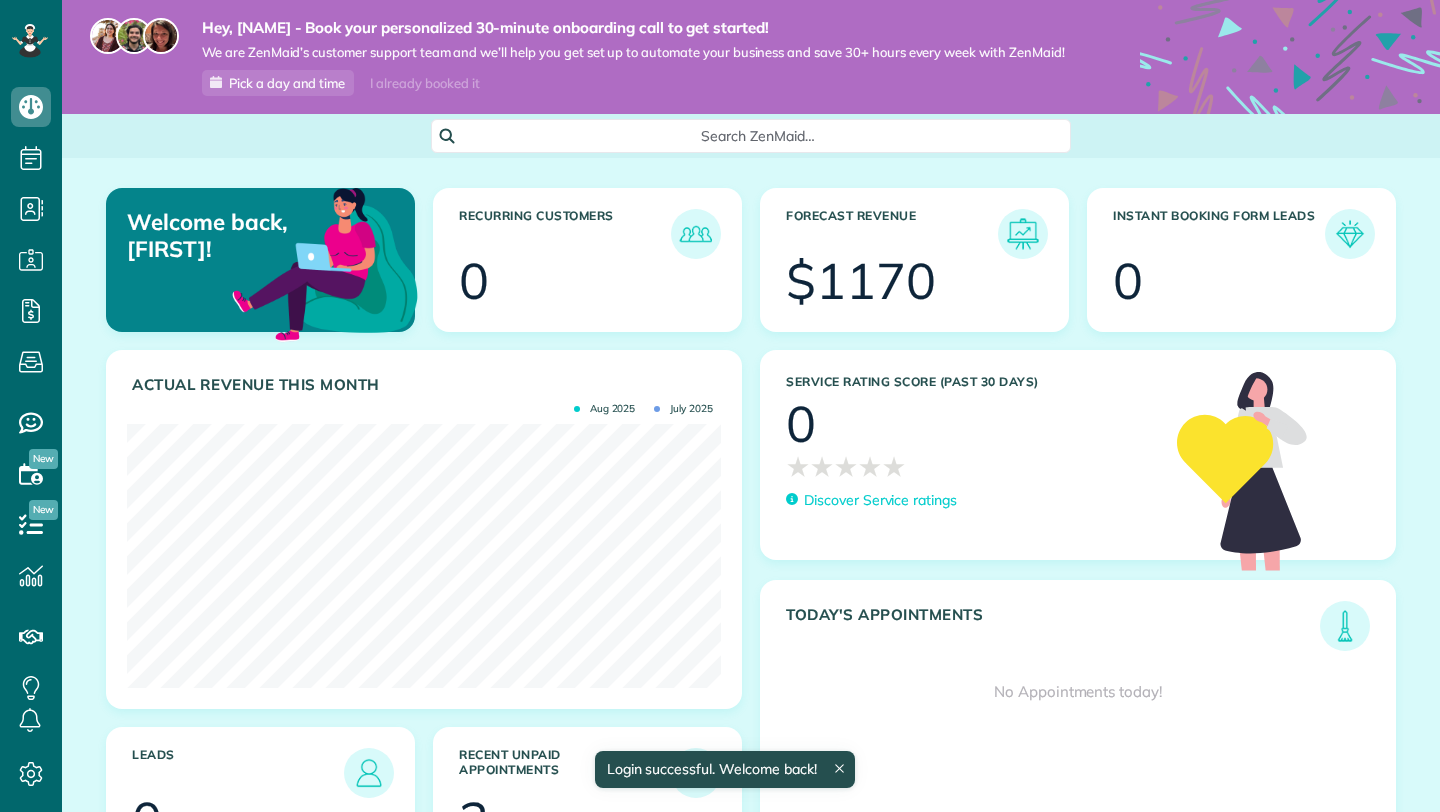 scroll, scrollTop: 0, scrollLeft: 0, axis: both 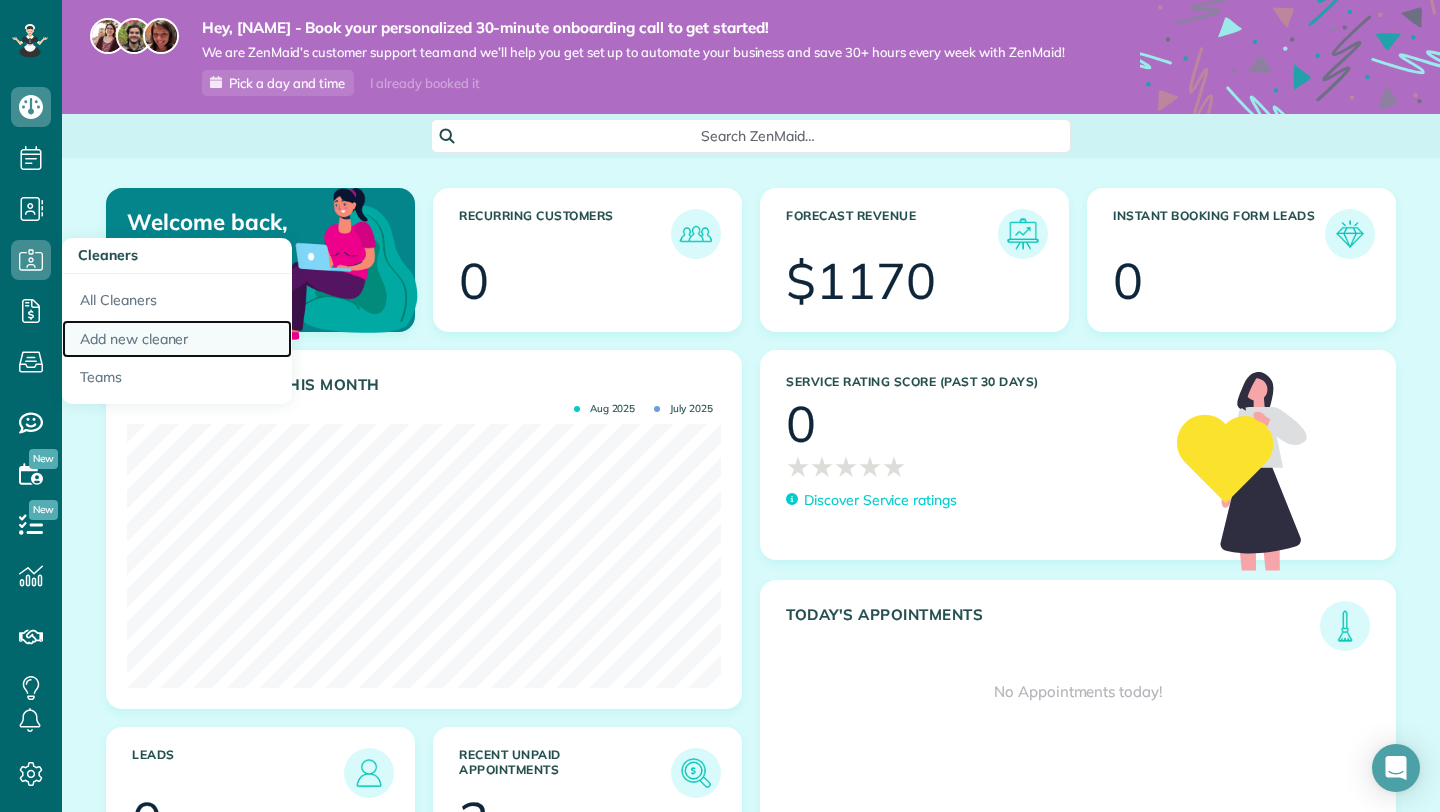 click on "Add new cleaner" at bounding box center [177, 339] 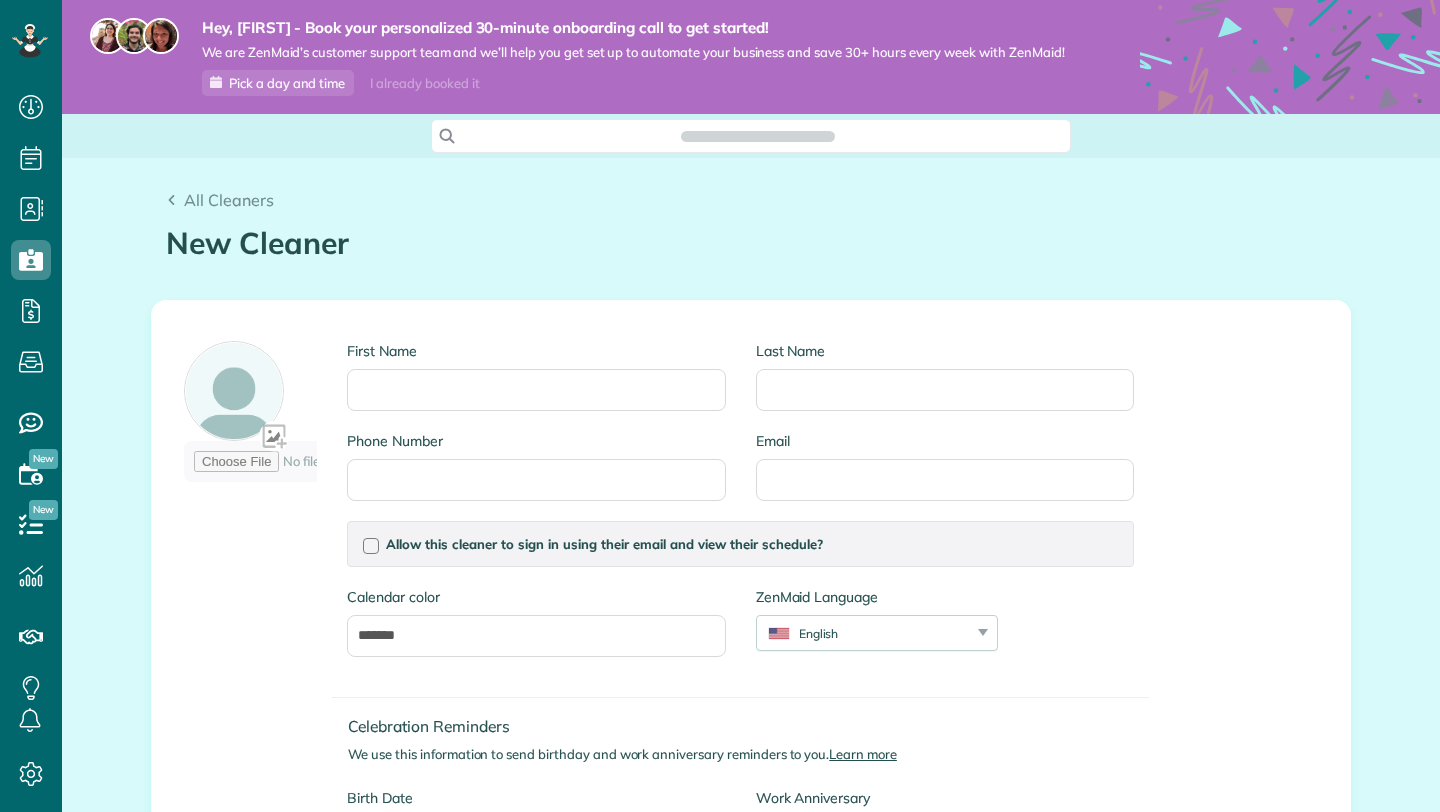 scroll, scrollTop: 0, scrollLeft: 0, axis: both 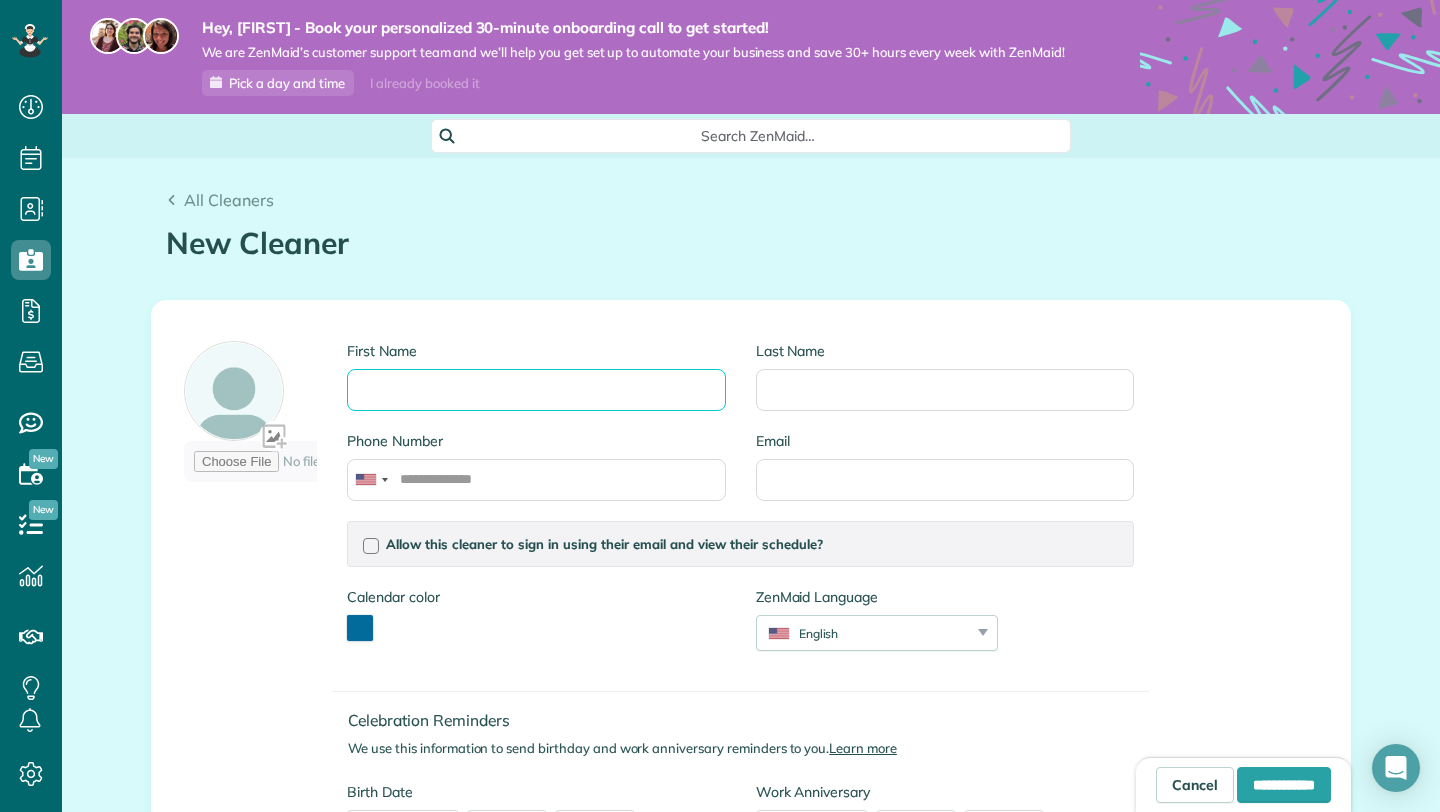 click on "First Name" at bounding box center [536, 390] 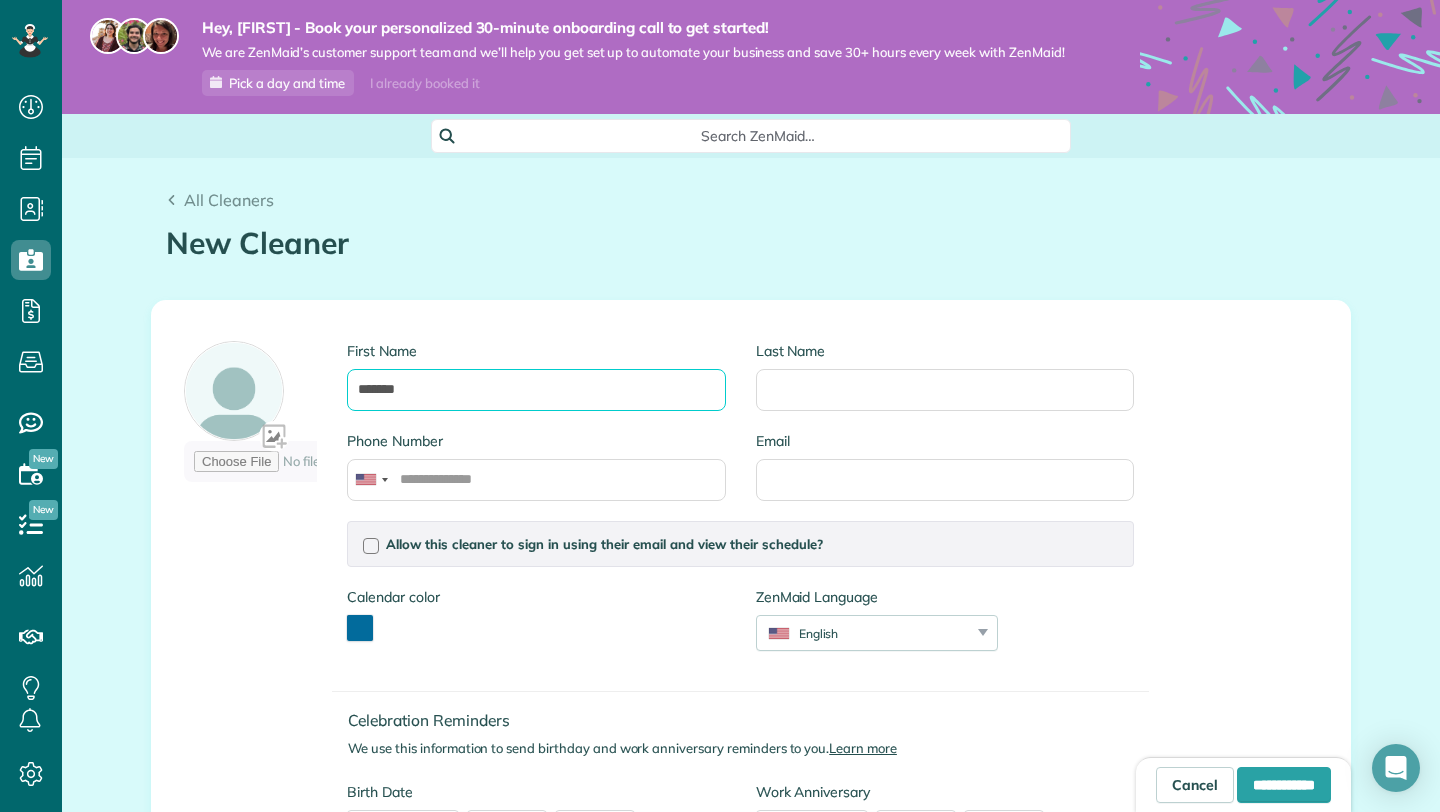 type on "******" 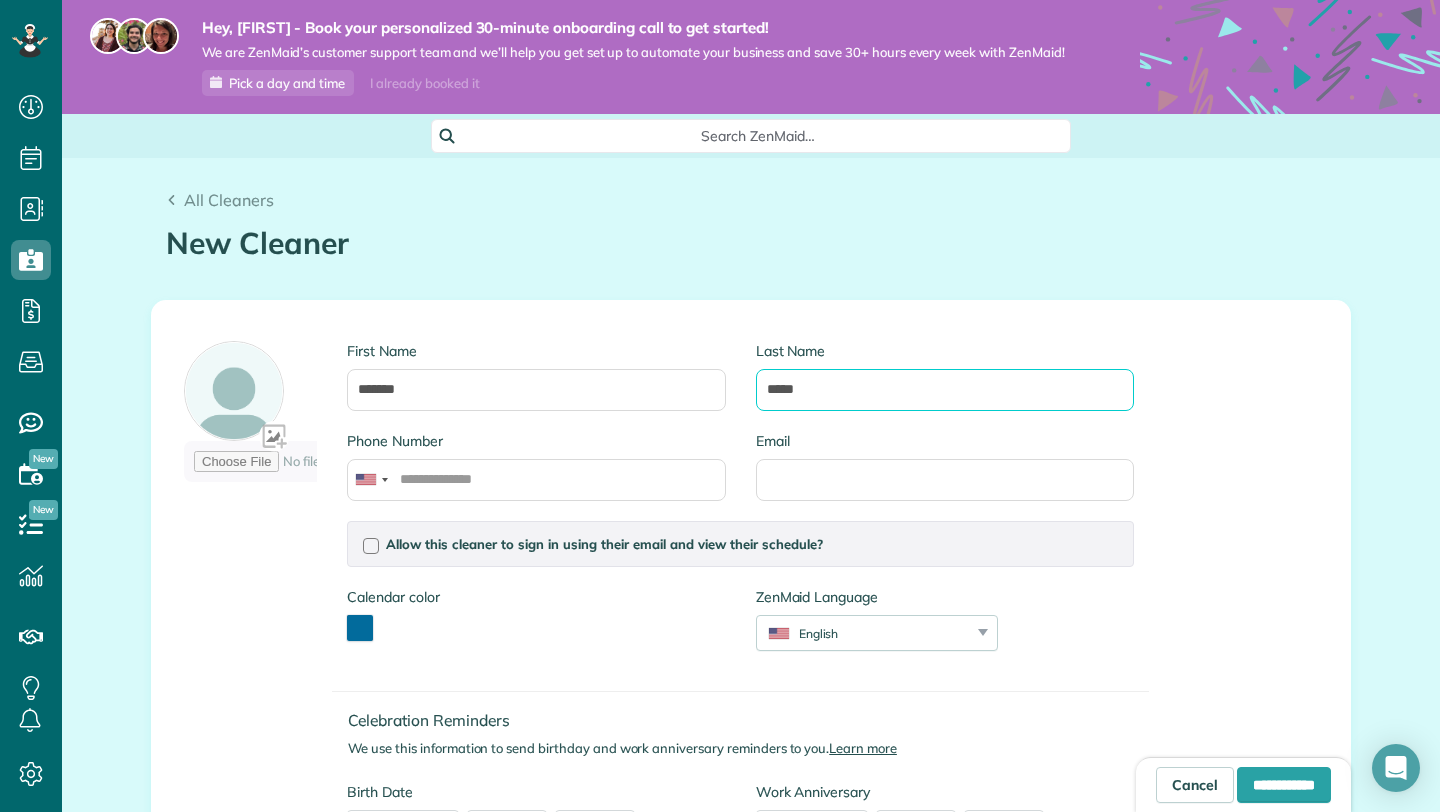 type on "*****" 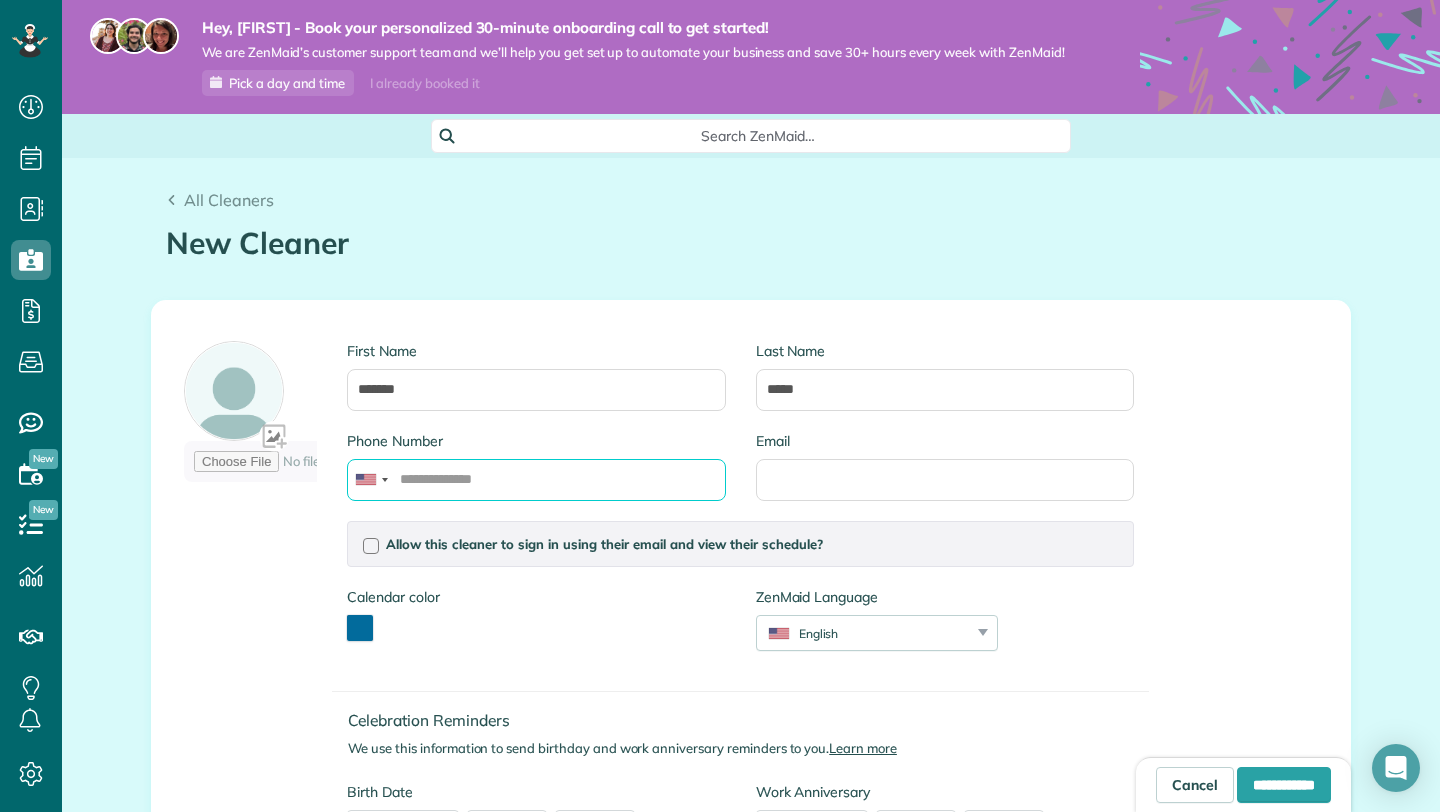click on "Phone Number" at bounding box center [536, 480] 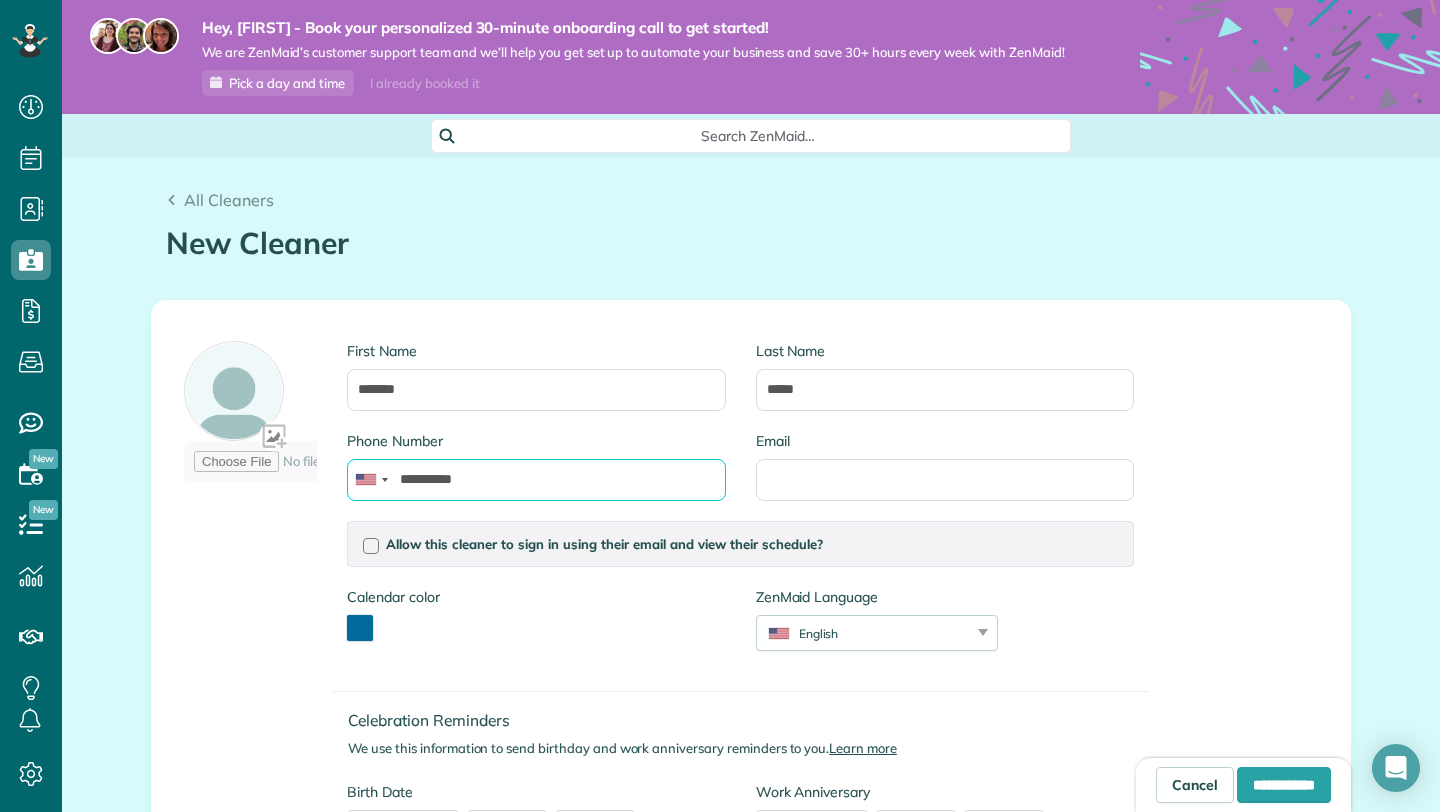 type on "**********" 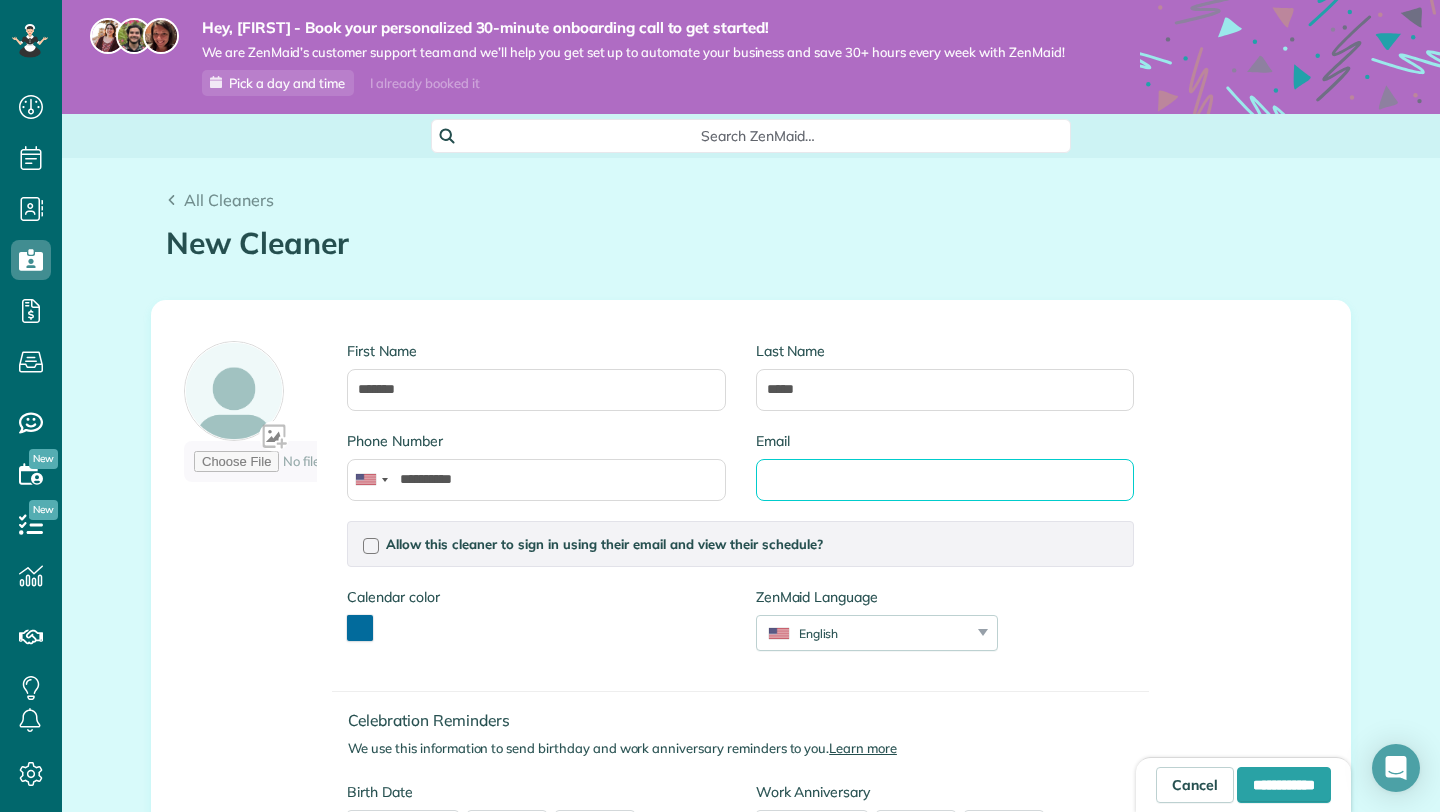 click on "Email" at bounding box center (945, 480) 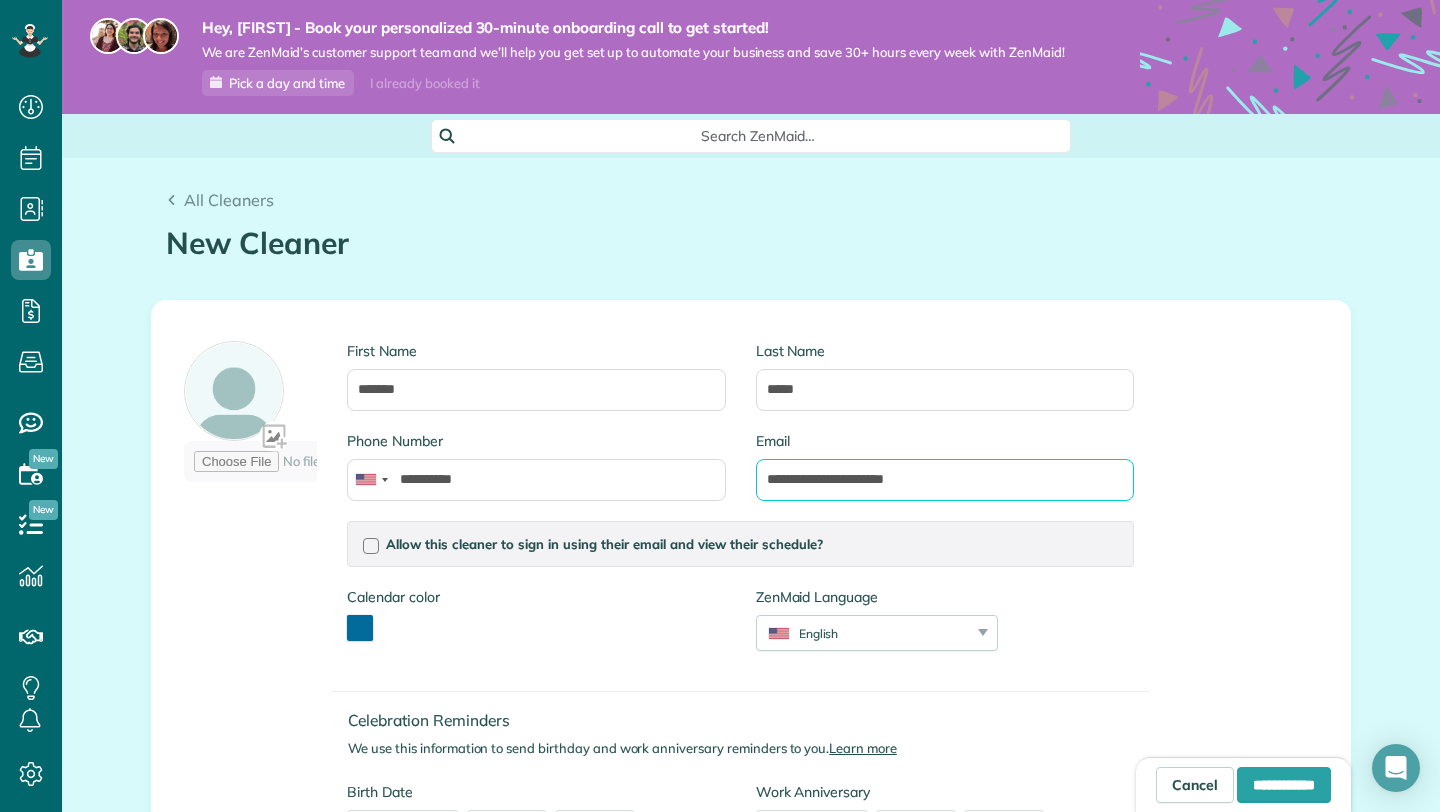 type on "**********" 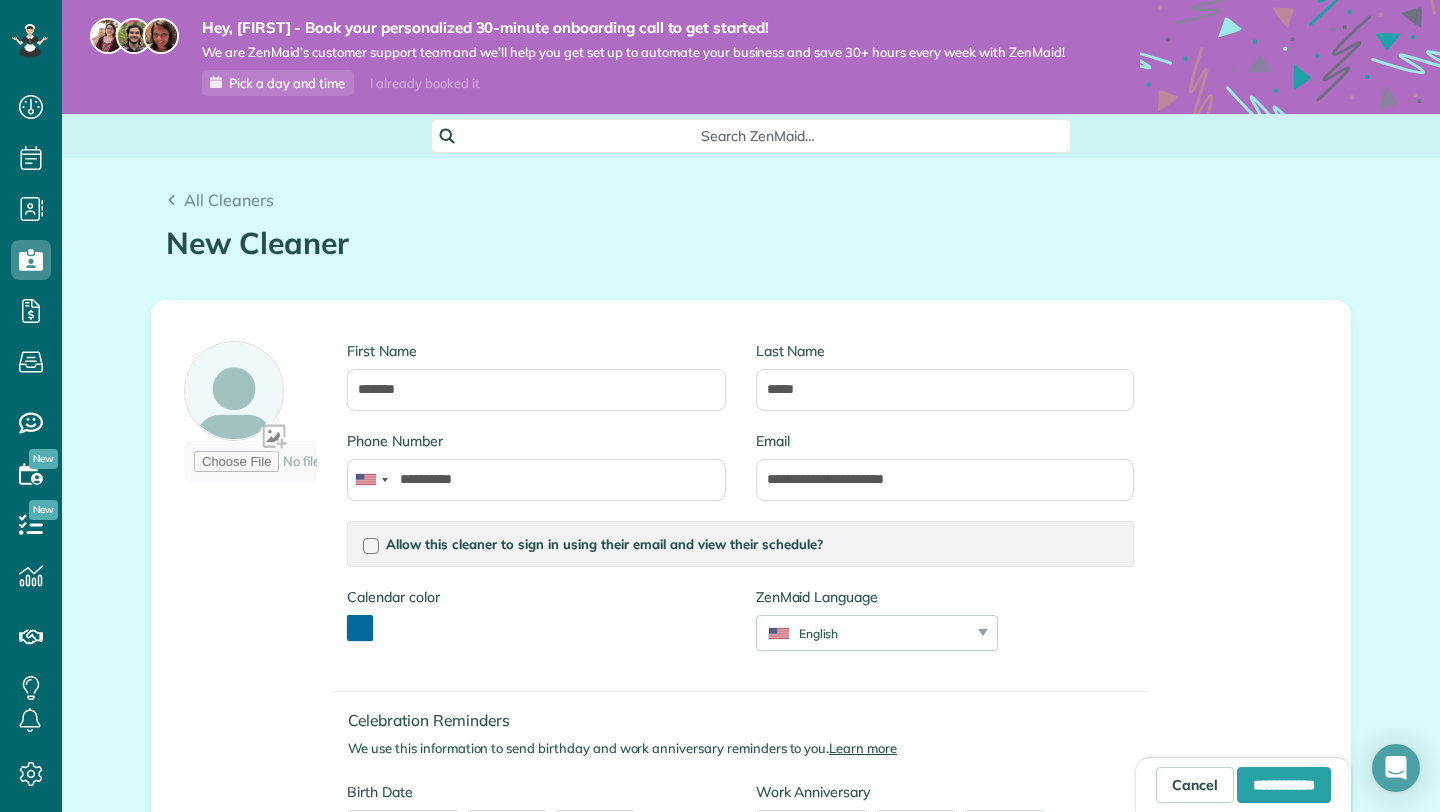 click on "Celebration Reminders
We use this information to send birthday and work anniversary reminders to you.
Learn more
Birth Date
*****
*******
********
*****
*****
***
****
****
******
*********
*******
********
********
***
*
*
*
*
*
*
*
*
*
**
**
**
**
**
**
**
**
**
**
**
**
**
**
**
**
**
**
**
**
**
**
****
****
****
****
****
****
****
****
****
****
****
****
****
****
****
****
****
****
****
****
****
****
****
****
****
****
****
****
****
****
****
****
****
****
****
****
****
****
****
****
****
****
****
****
****
****
****
****
****
****
****
****
****
****
****
****
****
****
****
****
****
****
****
****
****
****
****
****
****
****
****
****" at bounding box center [740, 771] 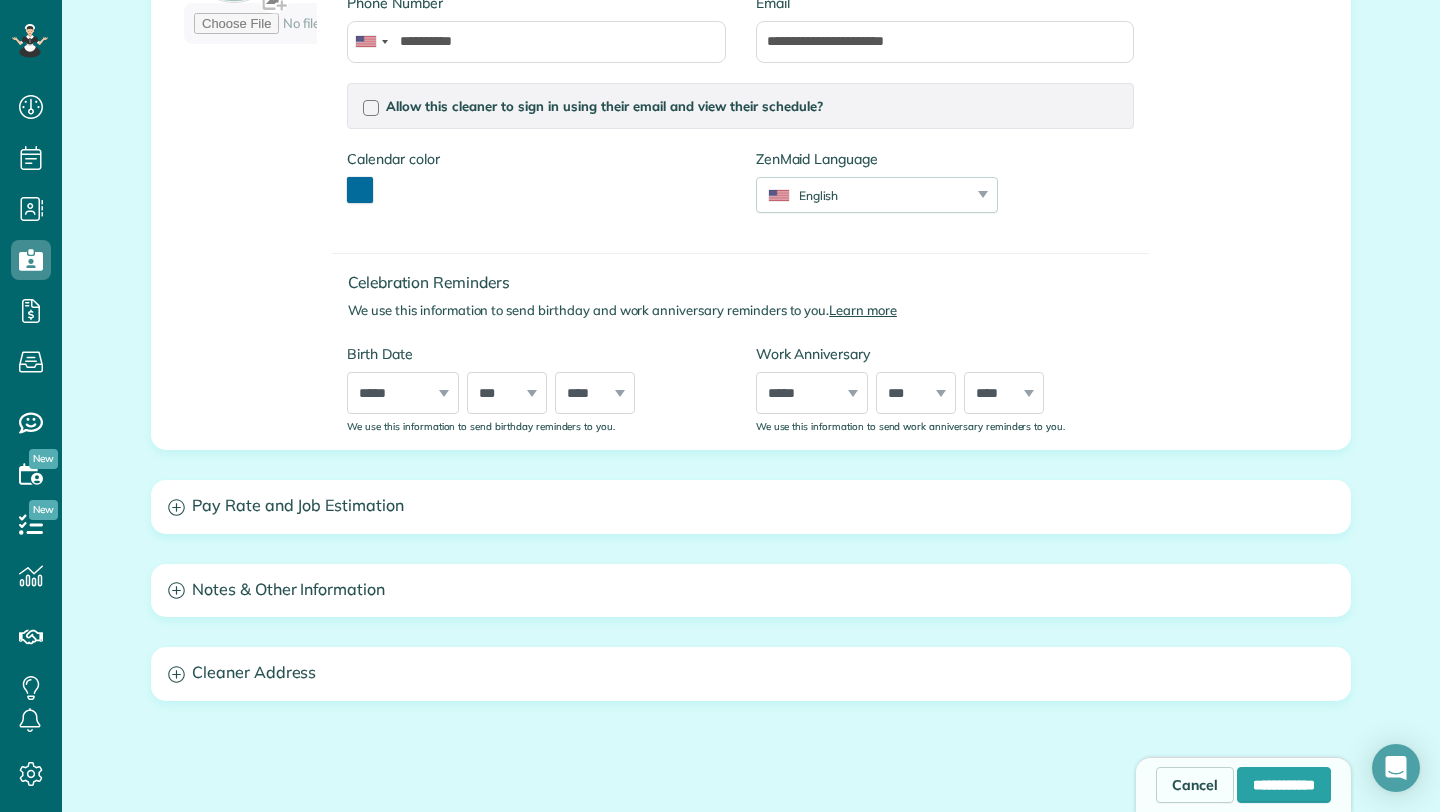 scroll, scrollTop: 440, scrollLeft: 0, axis: vertical 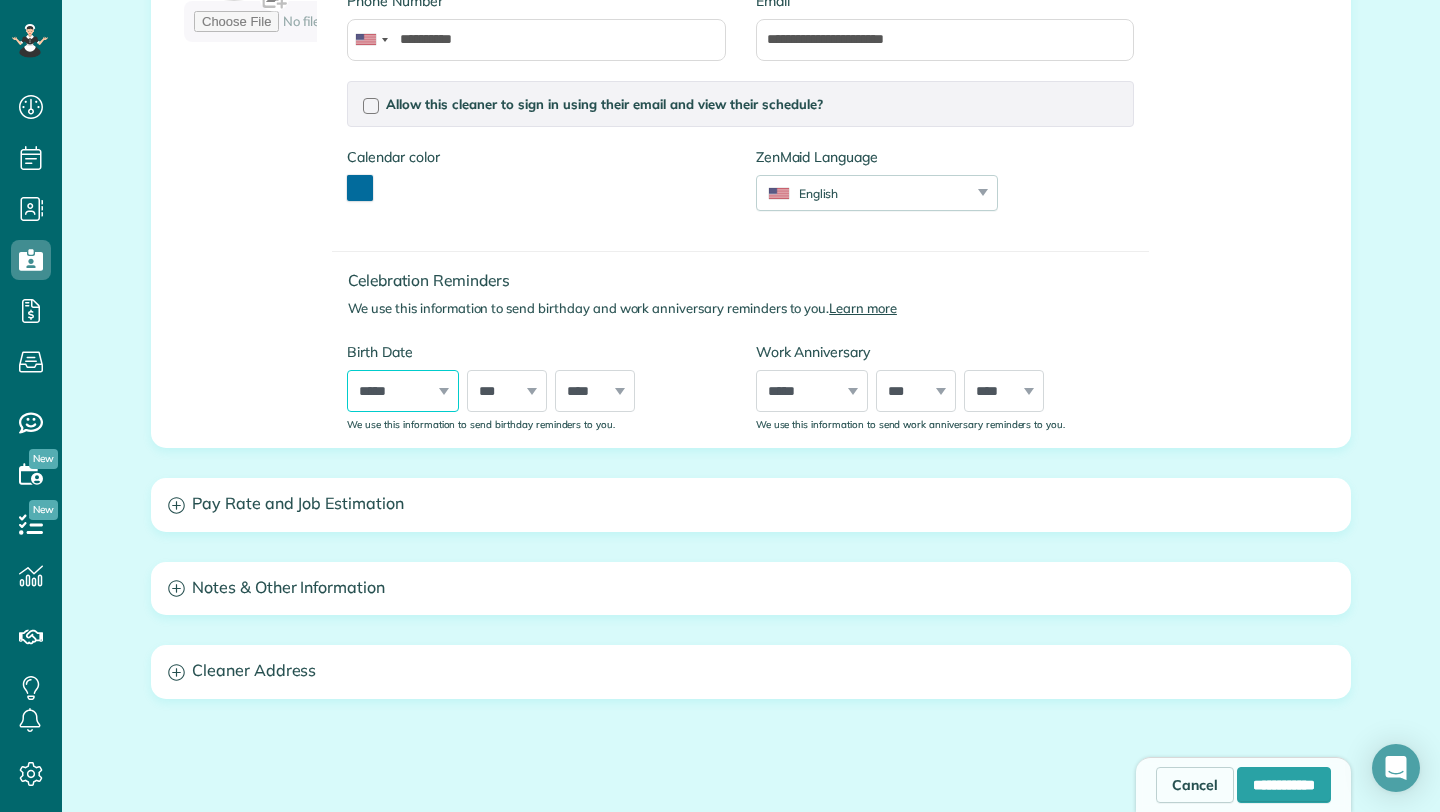 click on "*****
*******
********
*****
*****
***
****
****
******
*********
*******
********
********" at bounding box center [403, 391] 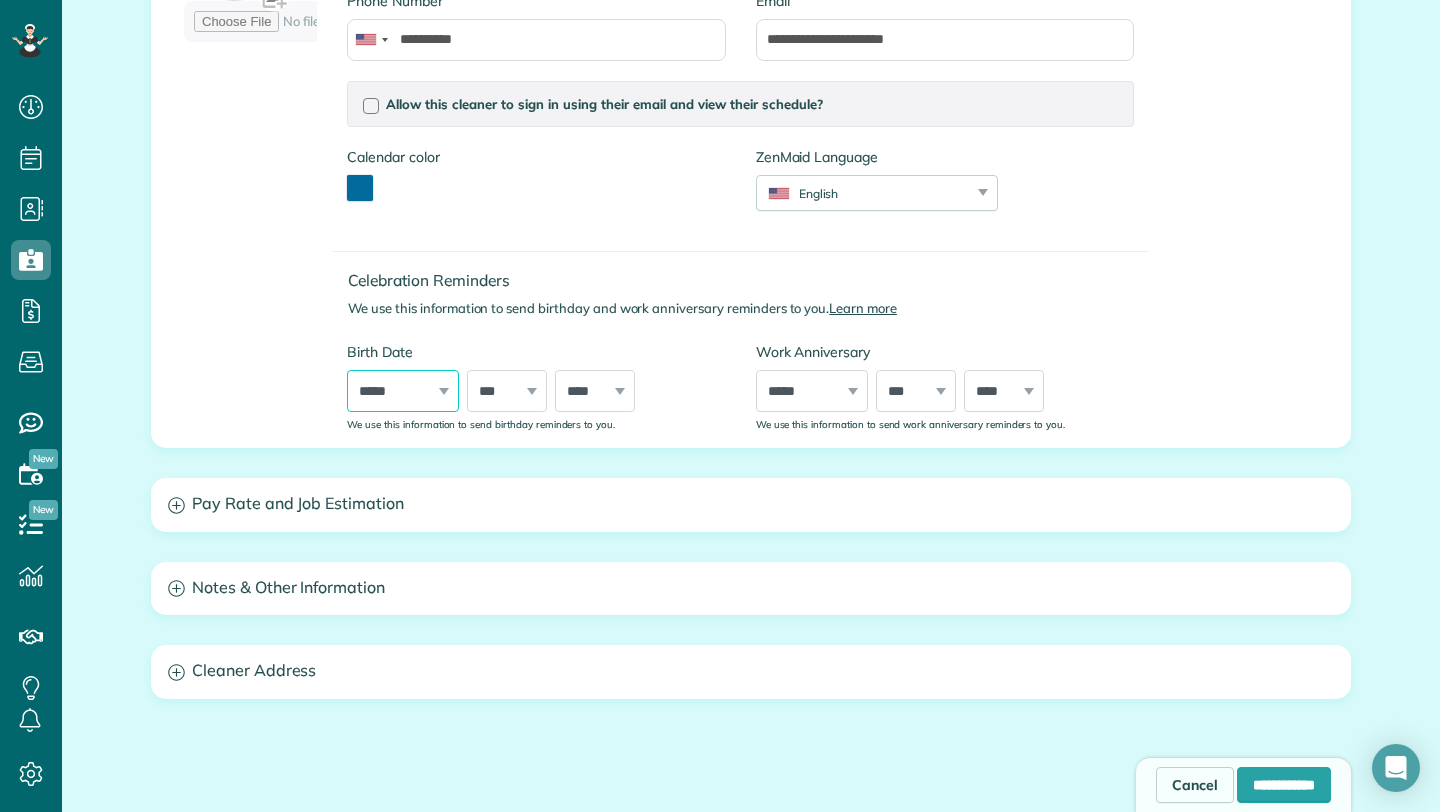 select on "**" 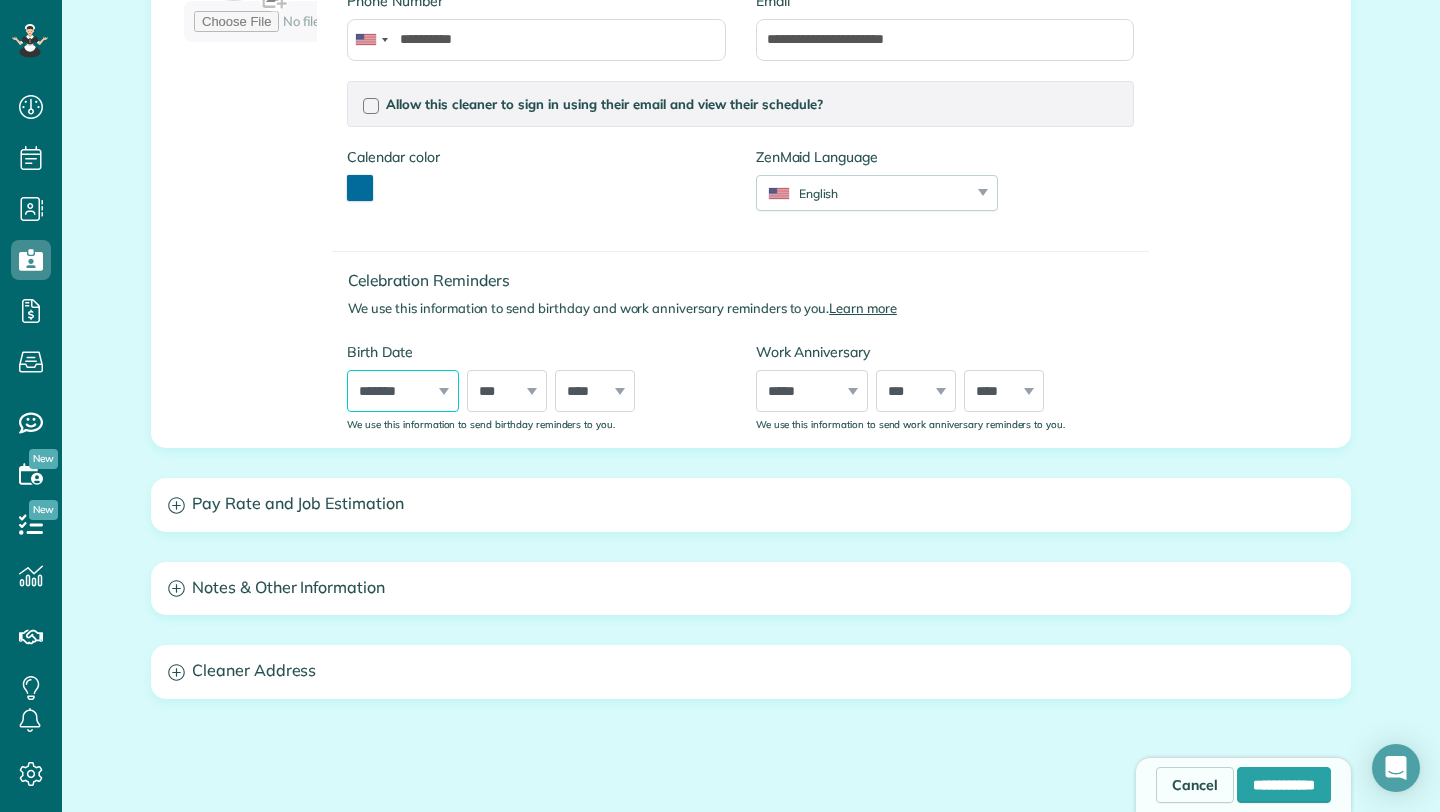 click on "*****
*******
********
*****
*****
***
****
****
******
*********
*******
********
********" at bounding box center (403, 391) 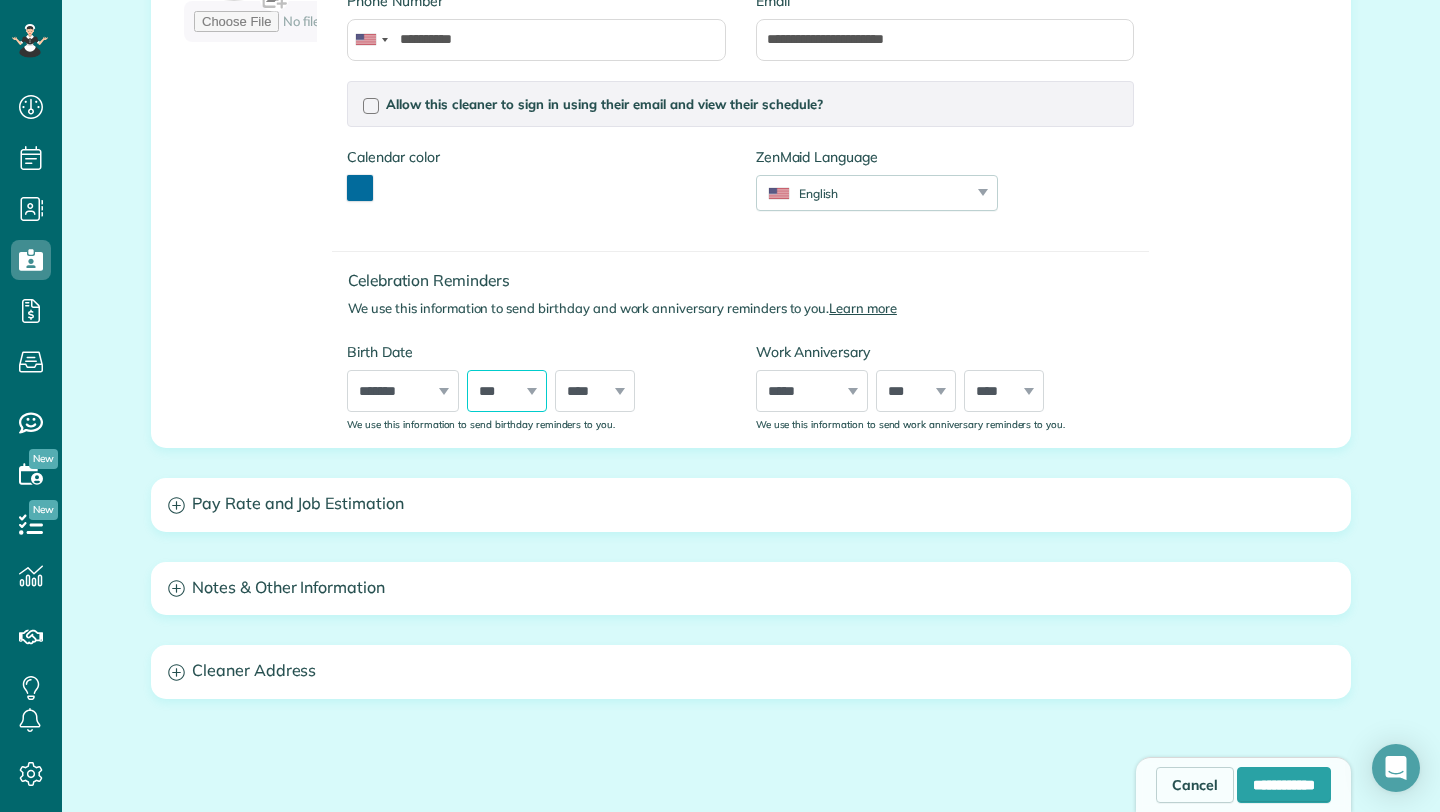 click on "***
*
*
*
*
*
*
*
*
*
**
**
**
**
**
**
**
**
**
**
**
**
**
**
**
**
**
**
**
**
**
**" at bounding box center (507, 391) 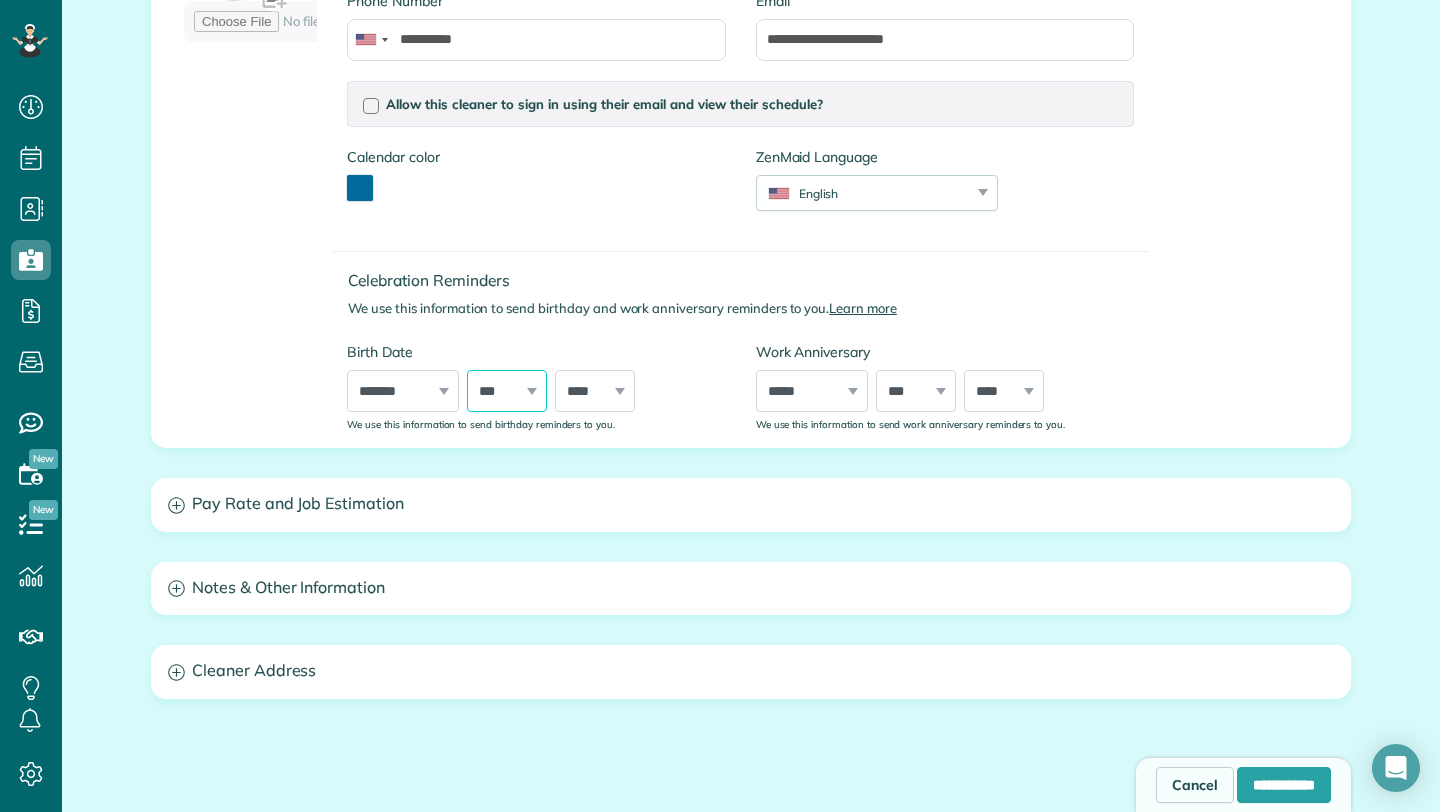 select on "*" 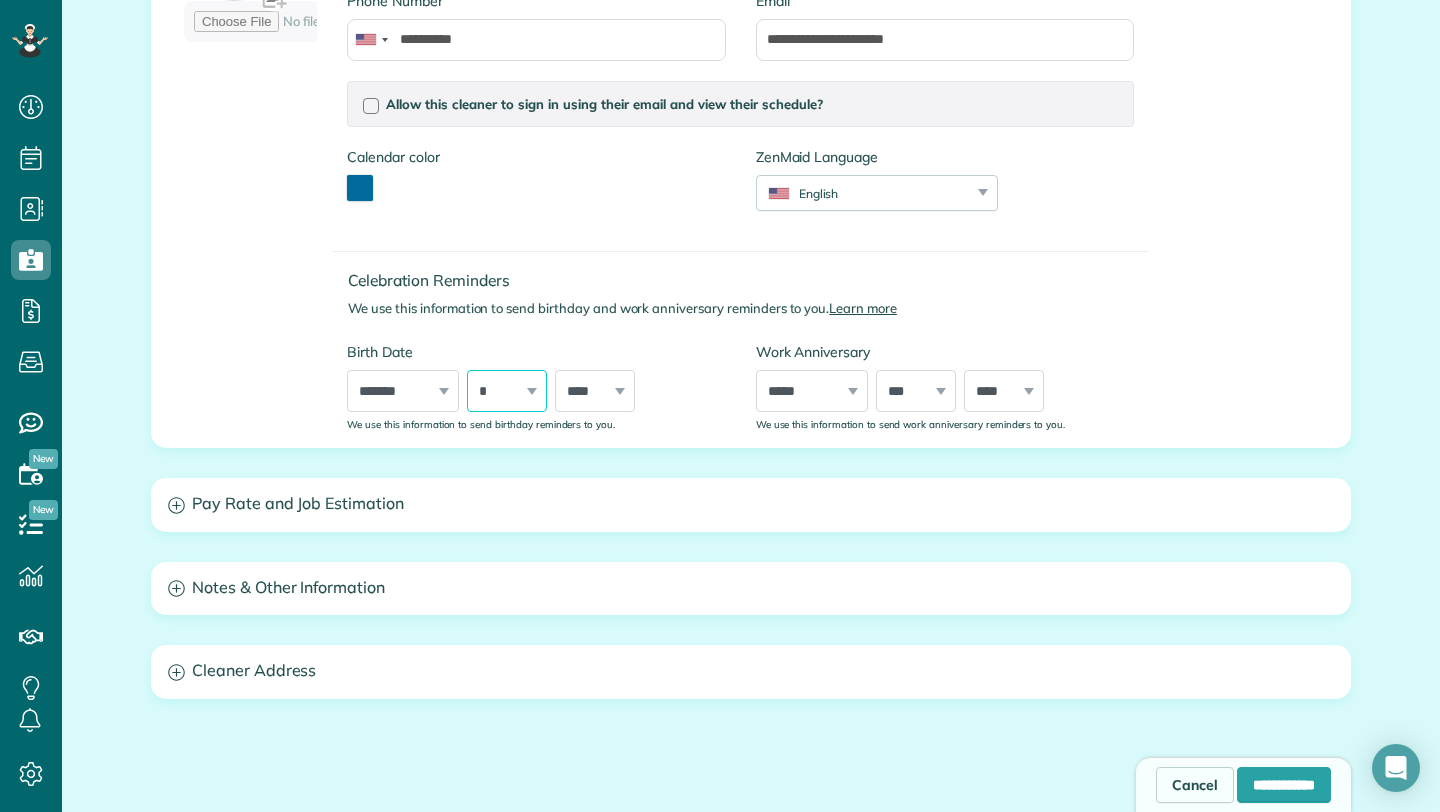 click on "***
*
*
*
*
*
*
*
*
*
**
**
**
**
**
**
**
**
**
**
**
**
**
**
**
**
**
**
**
**
**
**" at bounding box center [507, 391] 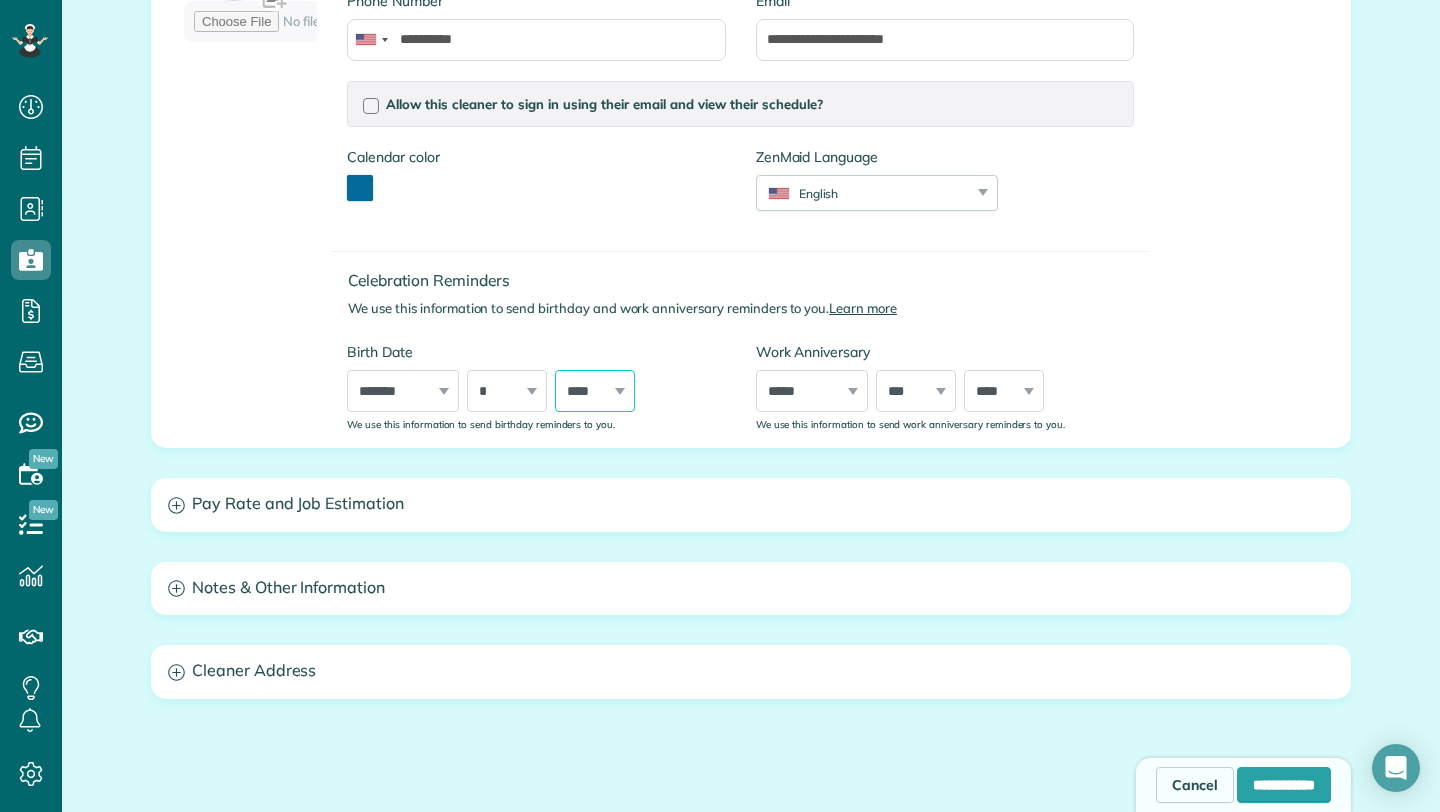 click on "****
****
****
****
****
****
****
****
****
****
****
****
****
****
****
****
****
****
****
****
****
****
****
****
****
****
****
****
****
****
****
****
****
****
****
****
****
****
****
****
****
****
****
****
****
****
****
****
****
****
****
****
****
****
****
****
****
****
****
****
****
****
****
****
****
****
****
****
****
****
****
****
****
****
****
****
****
****
****
****" at bounding box center [595, 391] 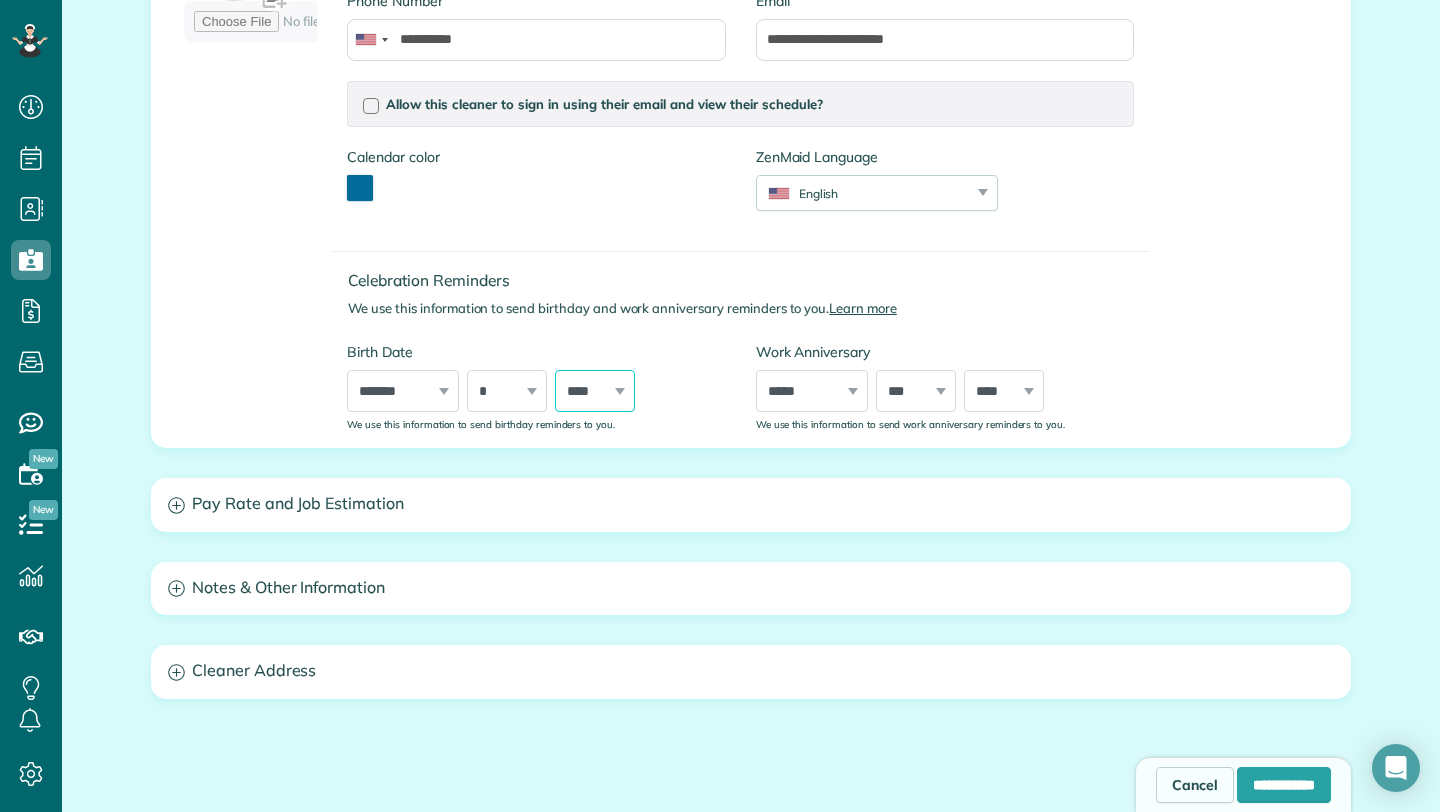select on "****" 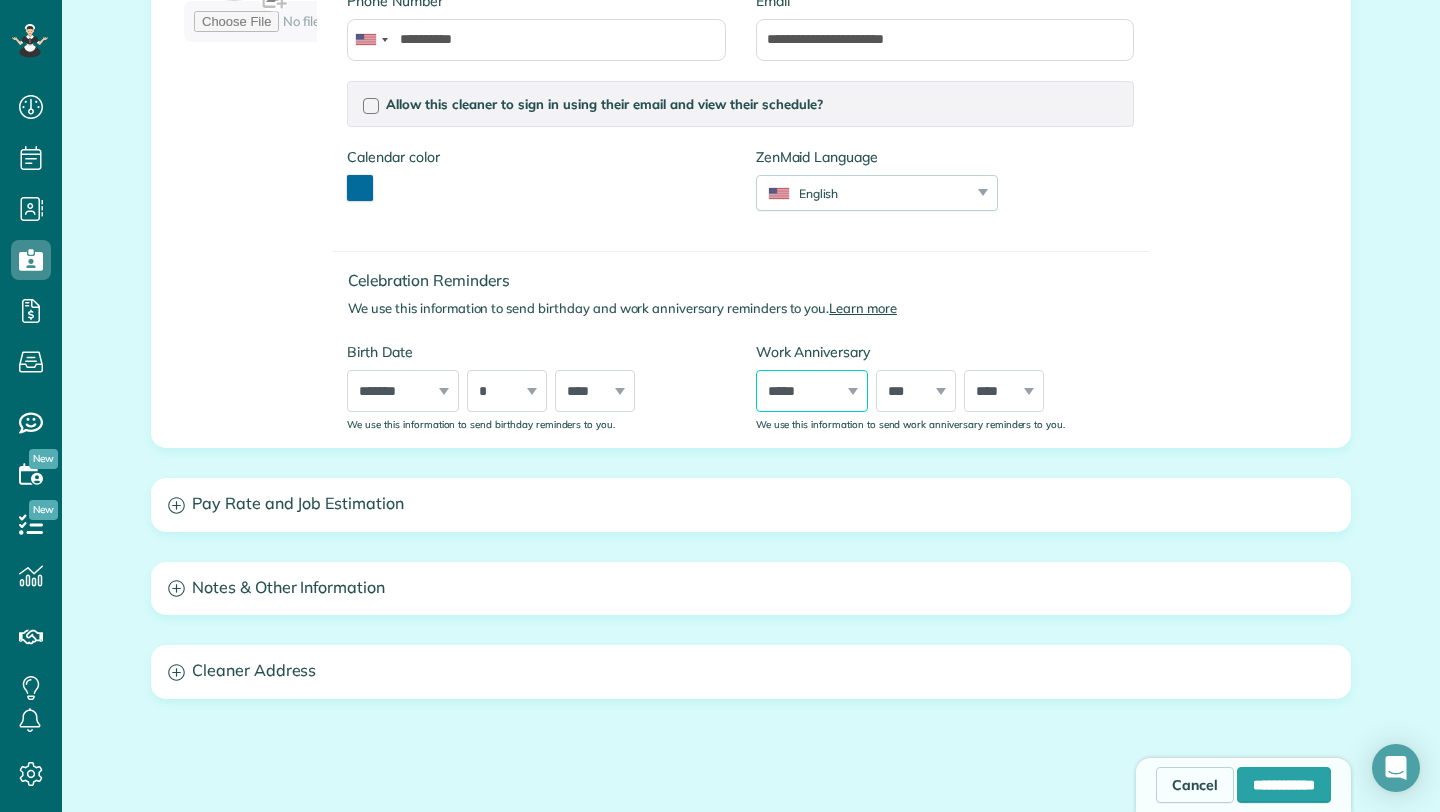 click on "*****
*******
********
*****
*****
***
****
****
******
*********
*******
********
********" at bounding box center (812, 391) 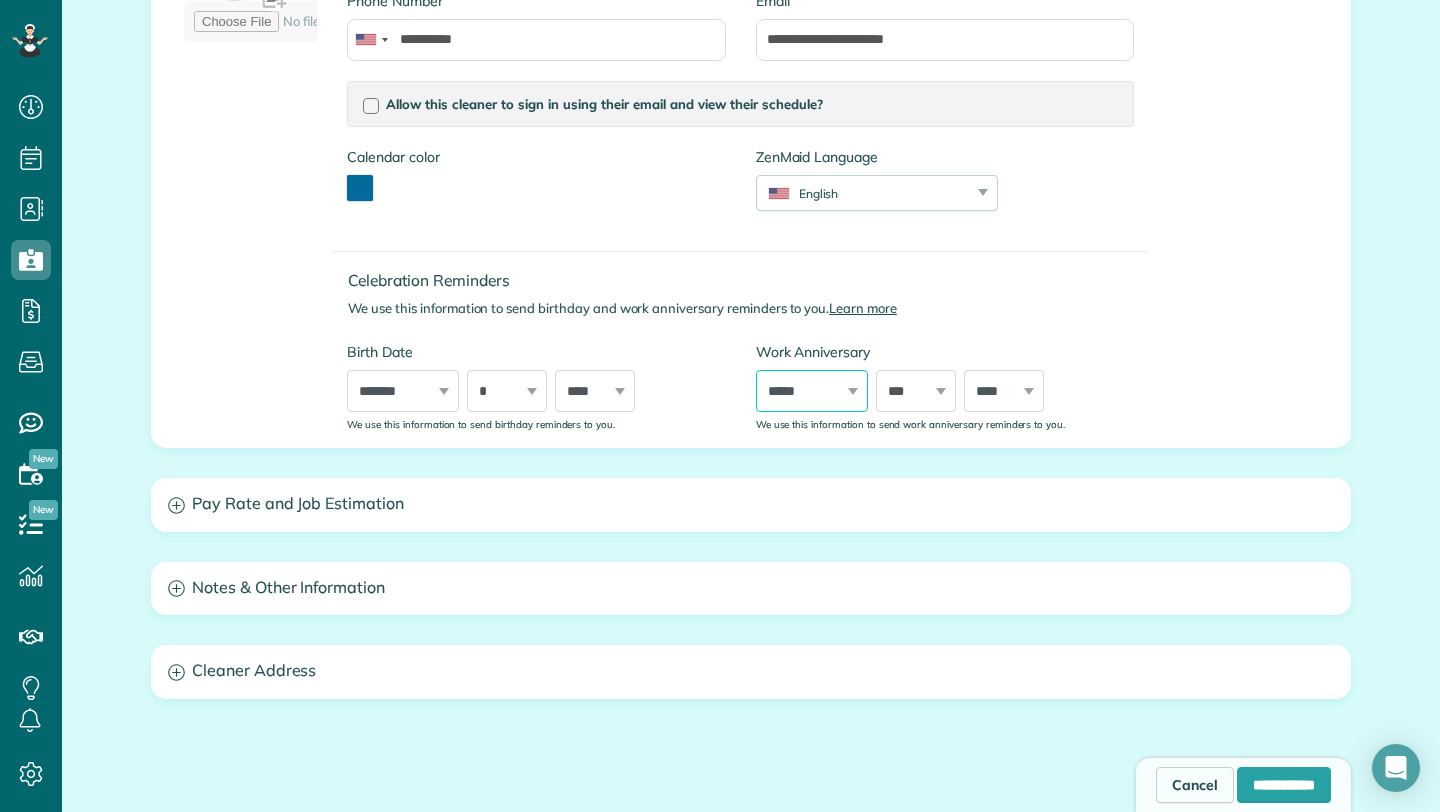 select on "*" 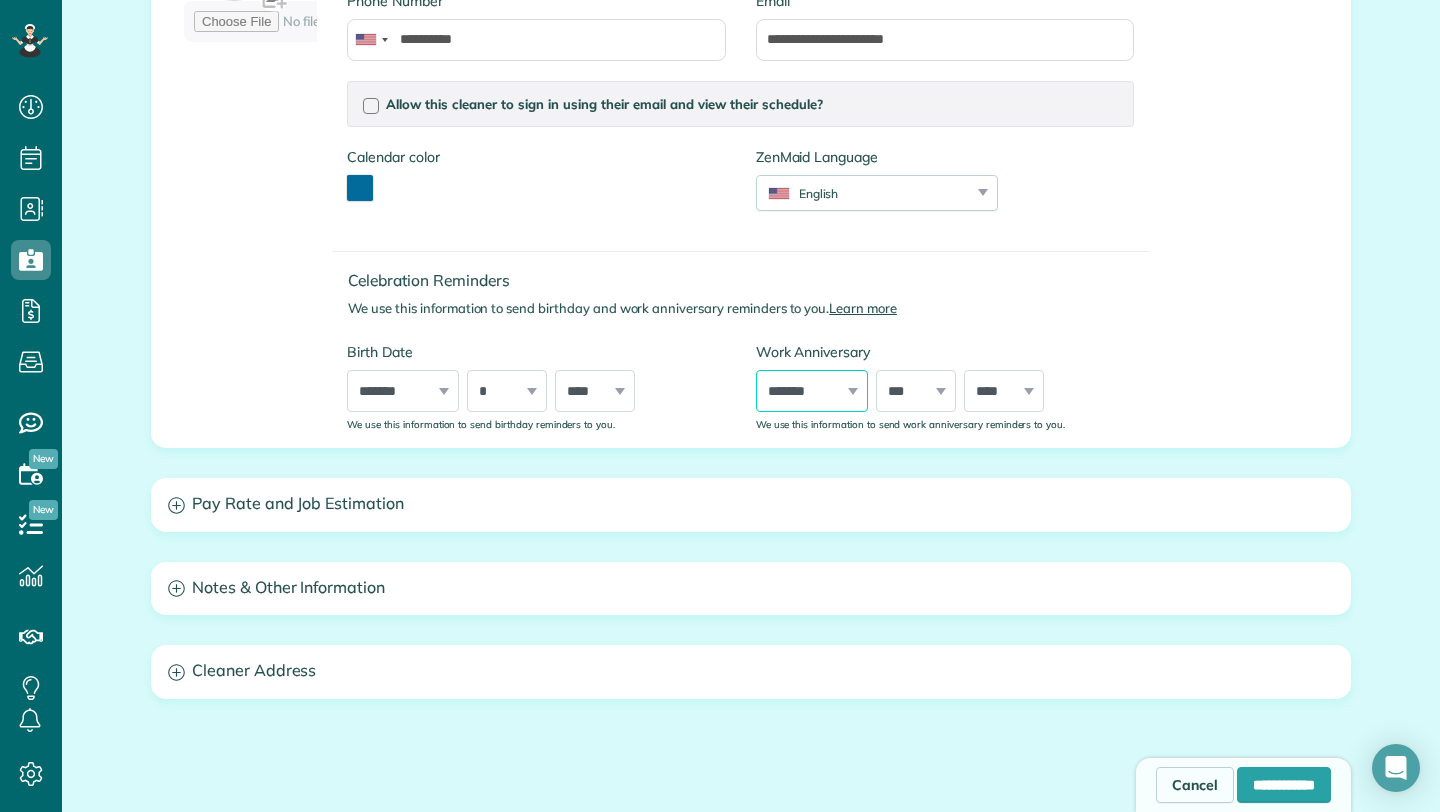 click on "*****
*******
********
*****
*****
***
****
****
******
*********
*******
********
********" at bounding box center (812, 391) 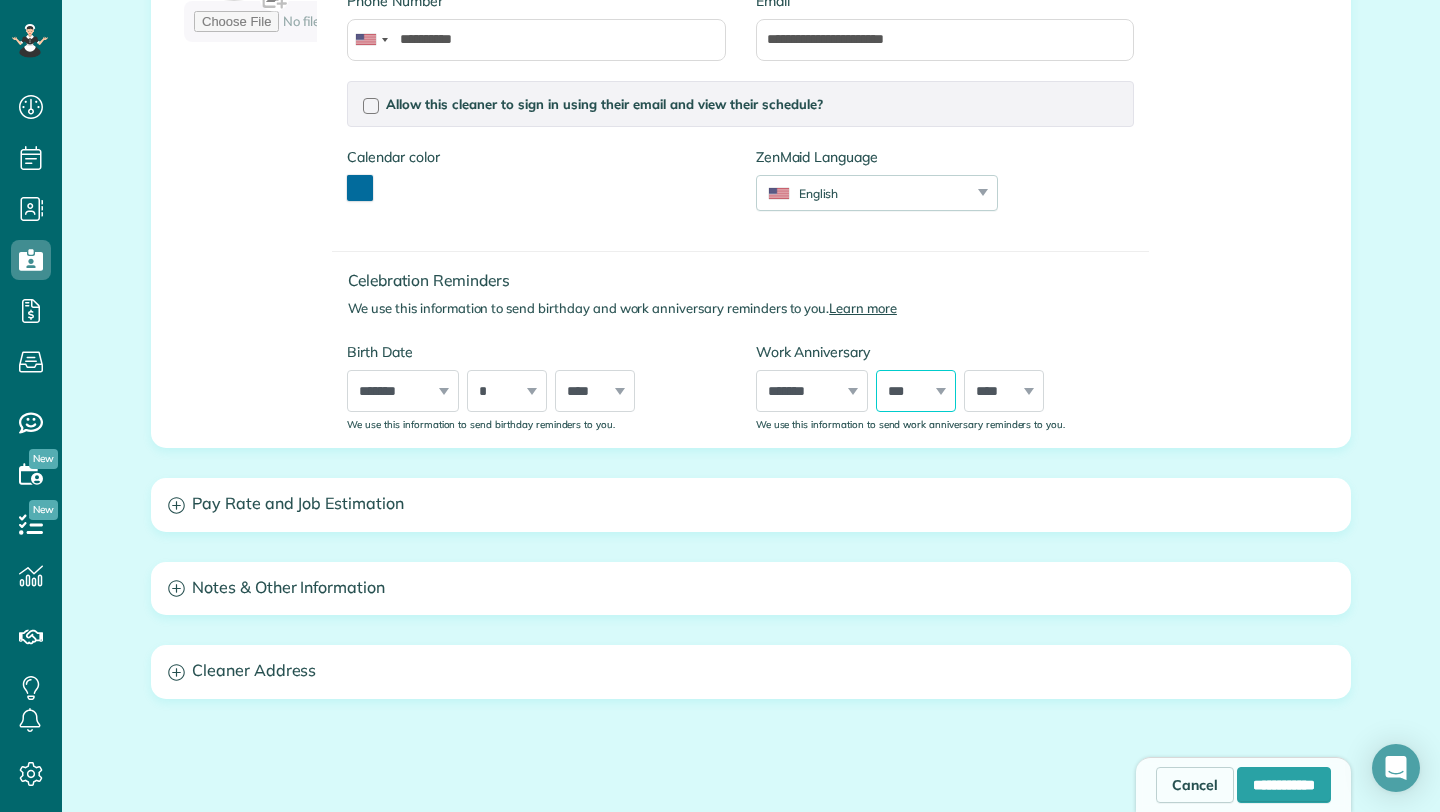 click on "***
*
*
*
*
*
*
*
*
*
**
**
**
**
**
**
**
**
**
**
**
**
**
**
**
**
**
**
**
**
**
**" at bounding box center (916, 391) 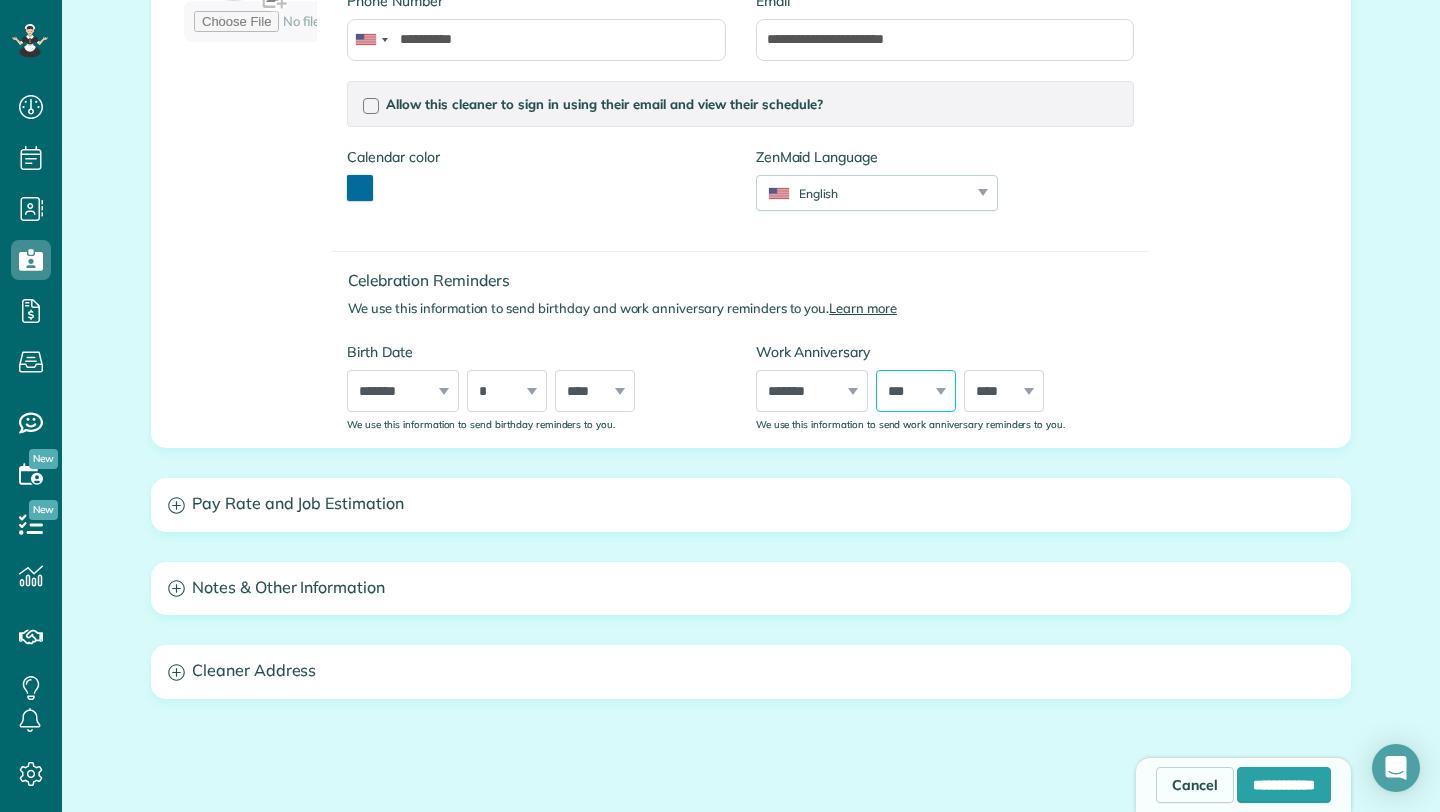 select on "*" 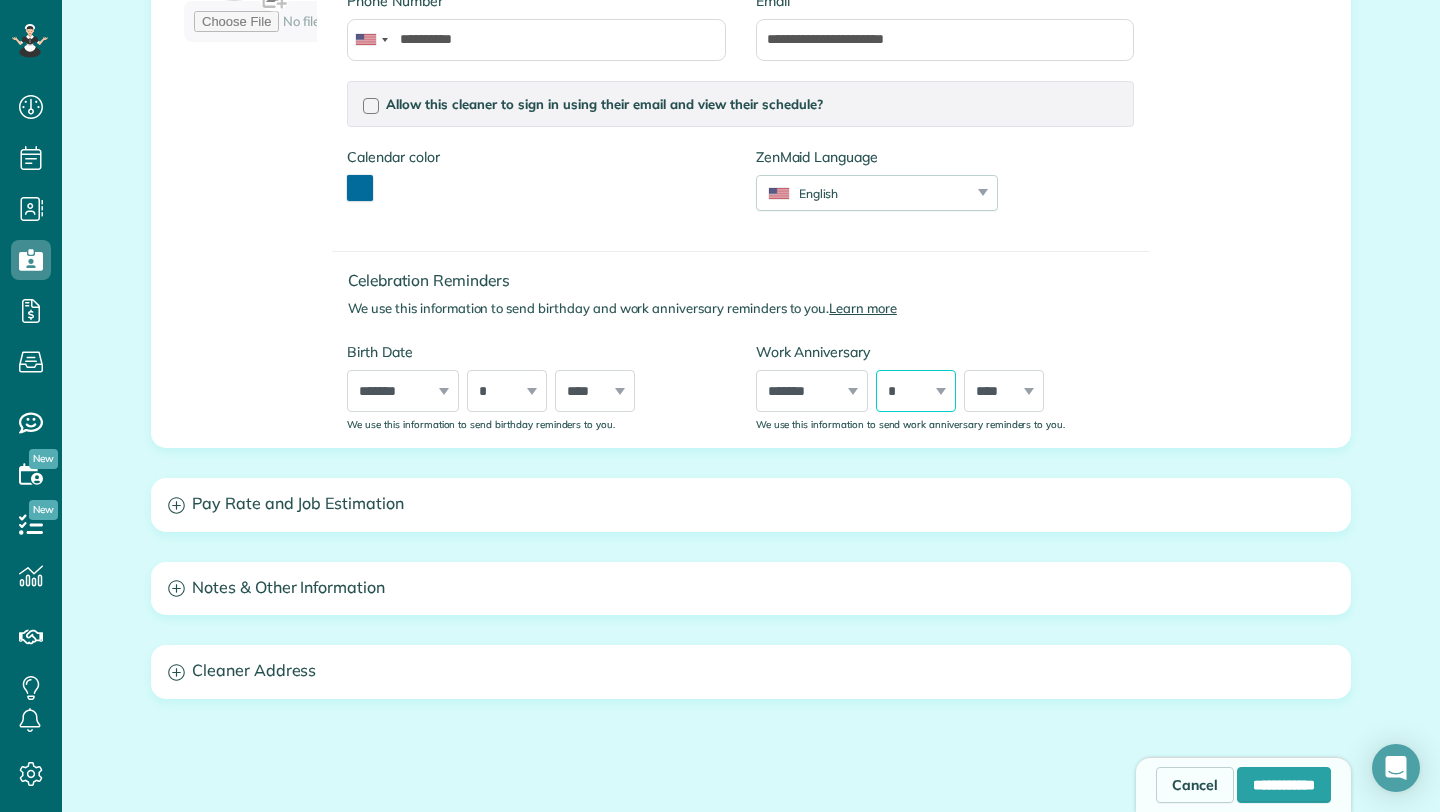 click on "***
*
*
*
*
*
*
*
*
*
**
**
**
**
**
**
**
**
**
**
**
**
**
**
**
**
**
**
**
**
**
**" at bounding box center [916, 391] 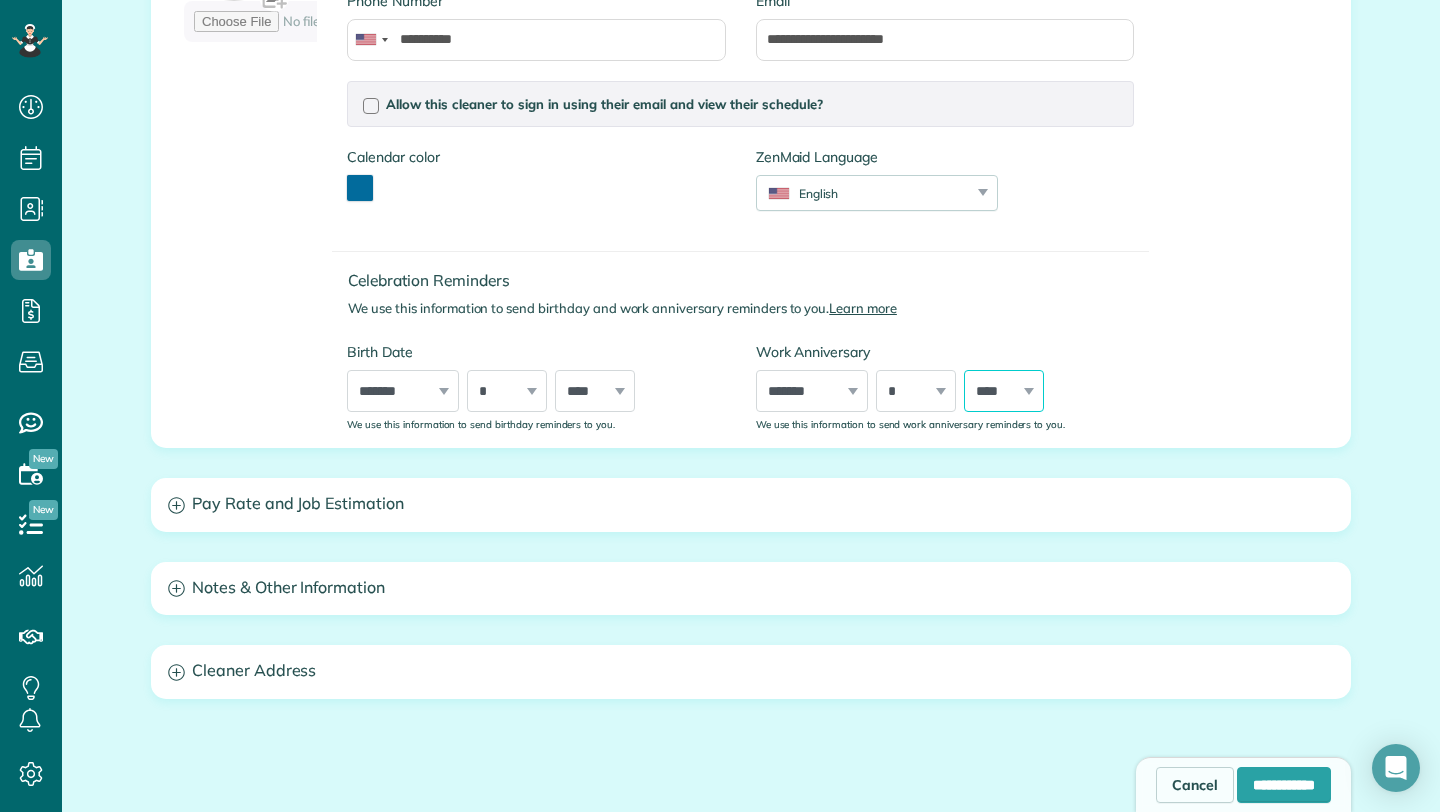 click on "****
****
****
****
****
****
****
****
****
****
****
****
****
****
****
****
****
****
****
****
****
****
****
****
****
****
****
****
****
****
****
****
****
****
****
****
****
****
****
****
****
****
****
****
****
****
****
****
****
****
****
****
****" at bounding box center [1004, 391] 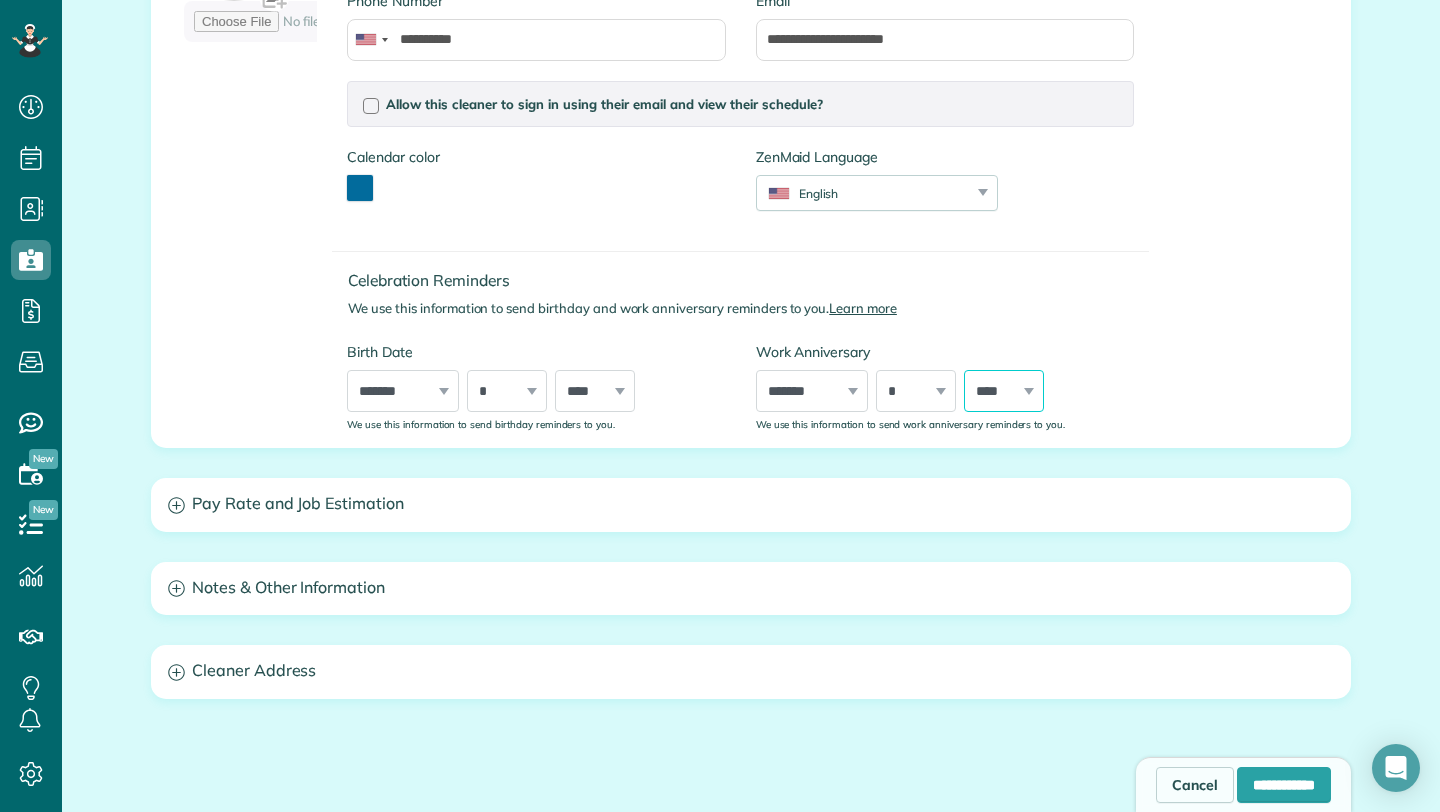 select on "****" 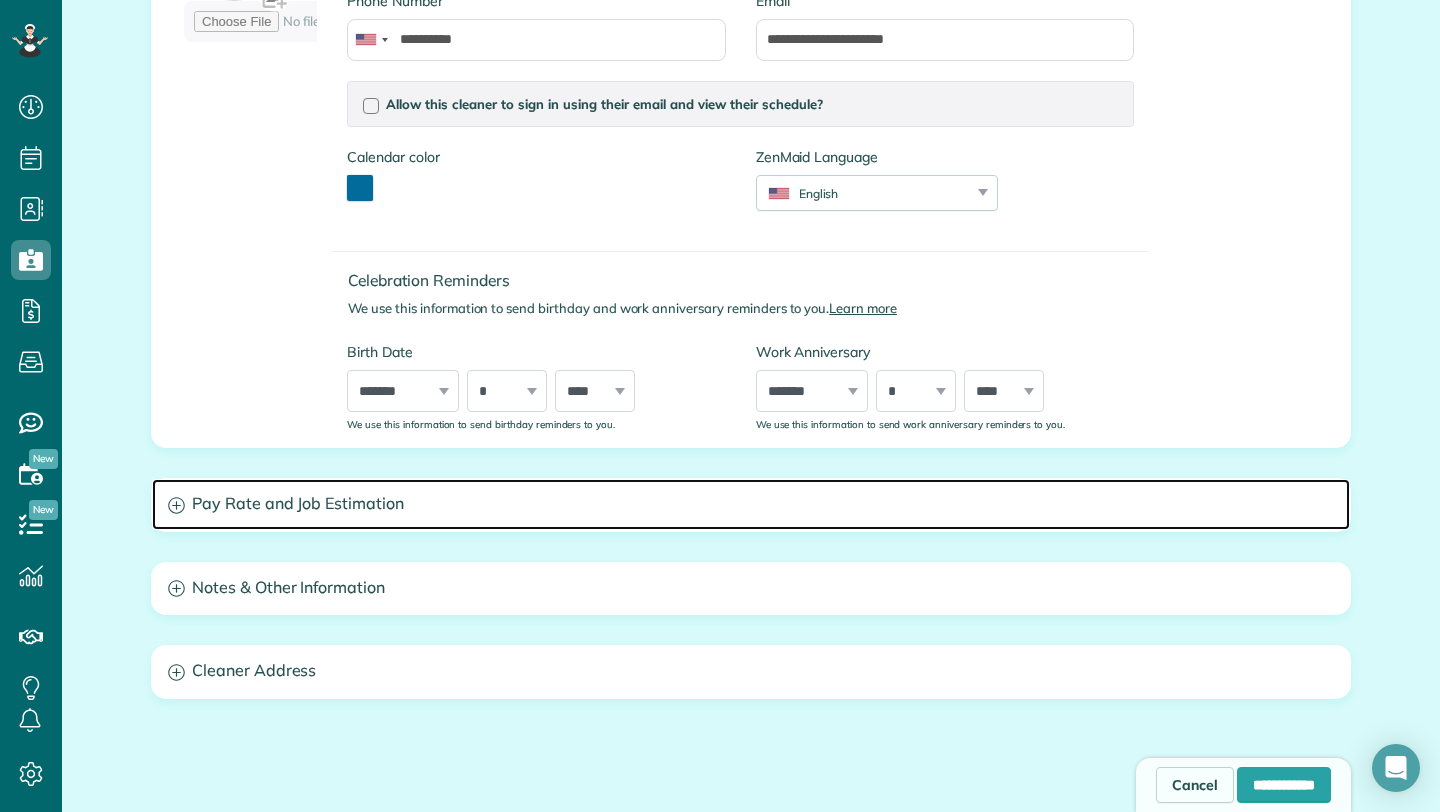 click on "Pay Rate and Job Estimation" at bounding box center [751, 504] 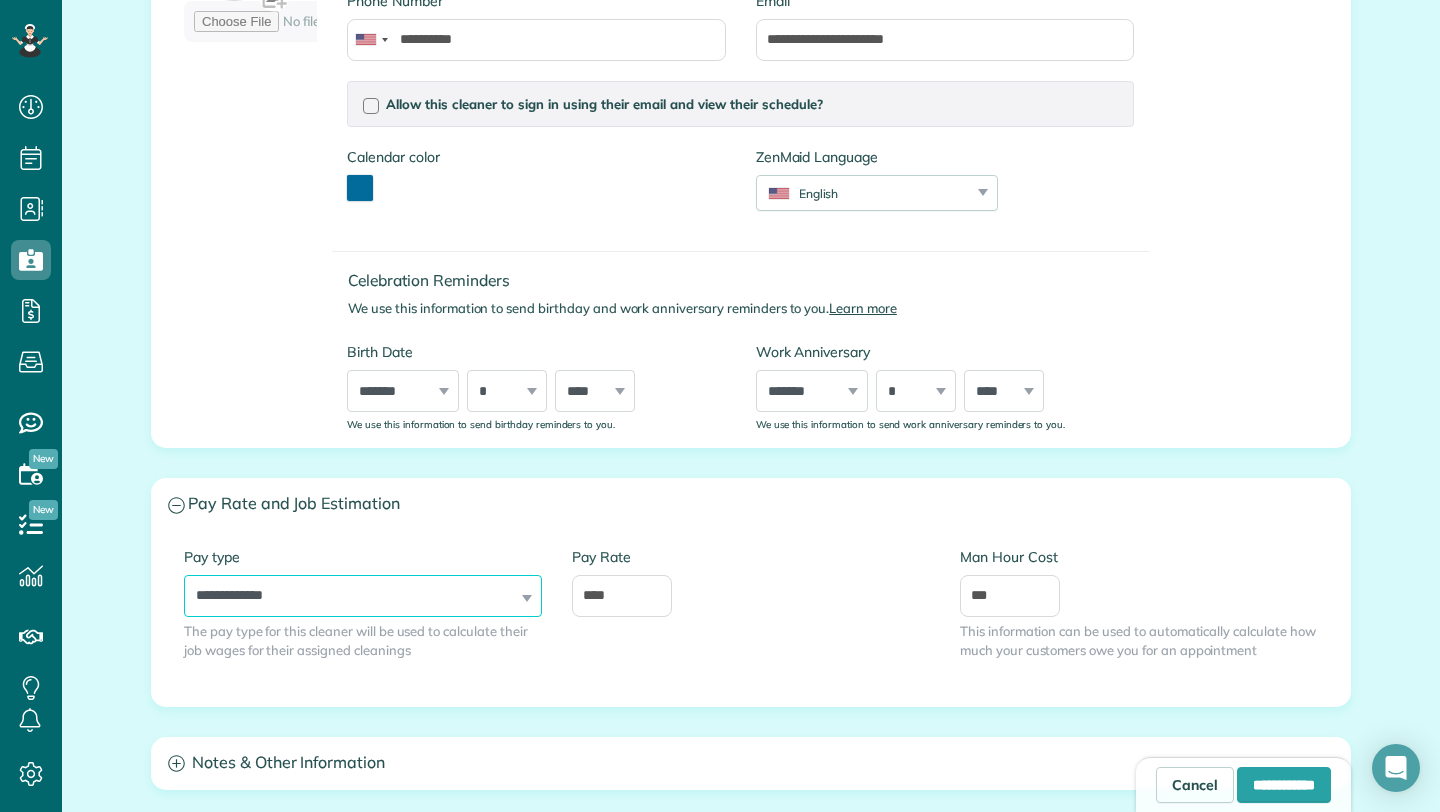 click on "**********" at bounding box center (363, 596) 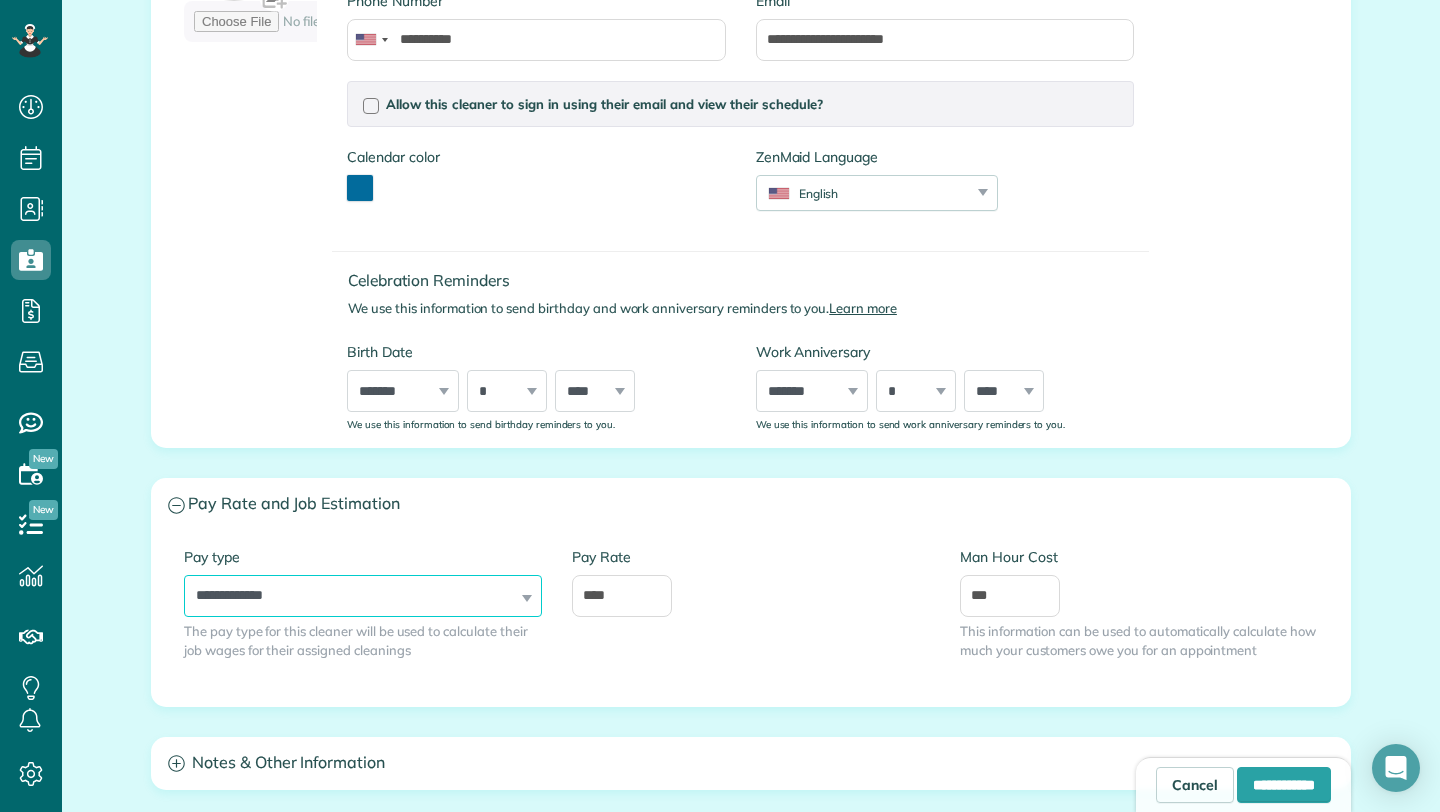 select on "******" 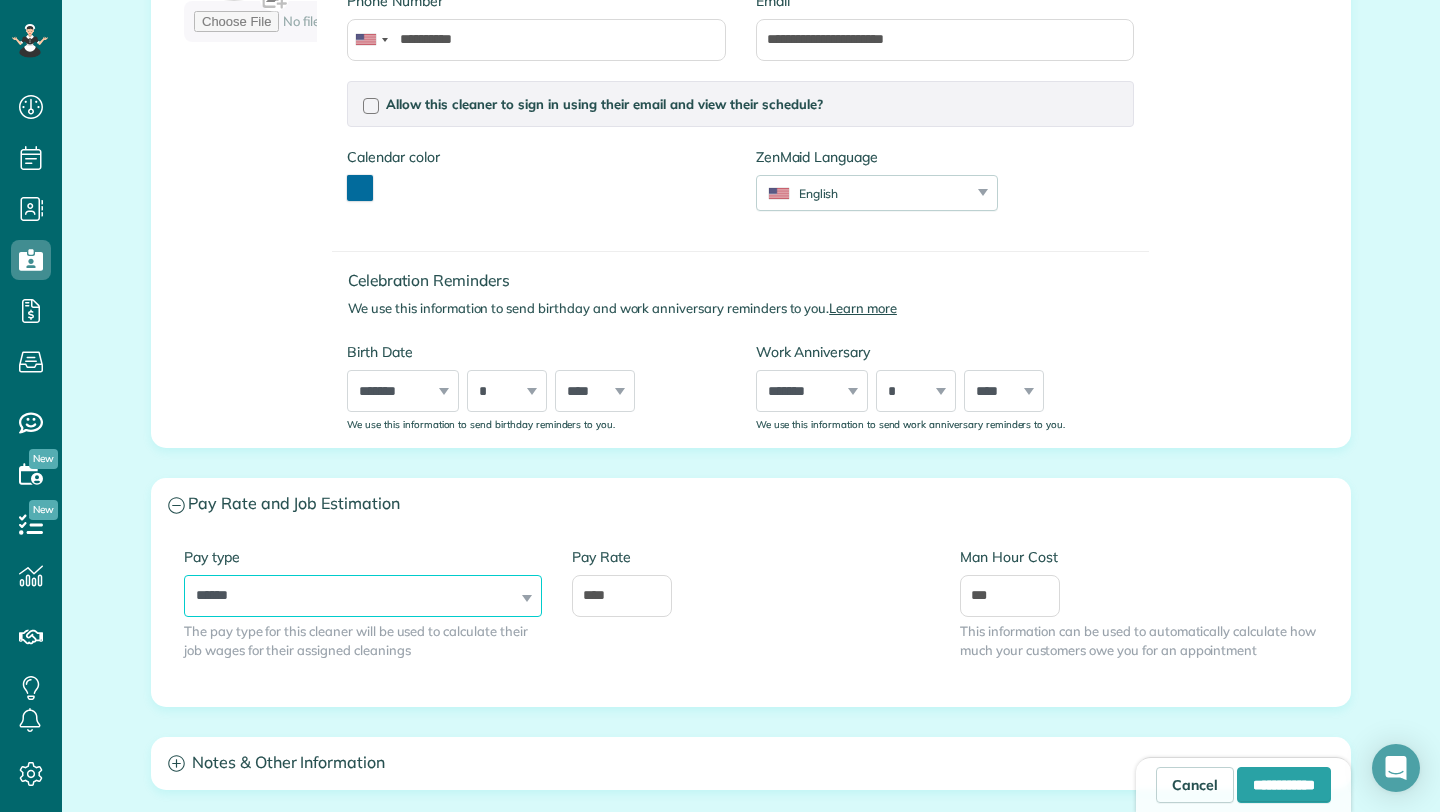 click on "**********" at bounding box center (363, 596) 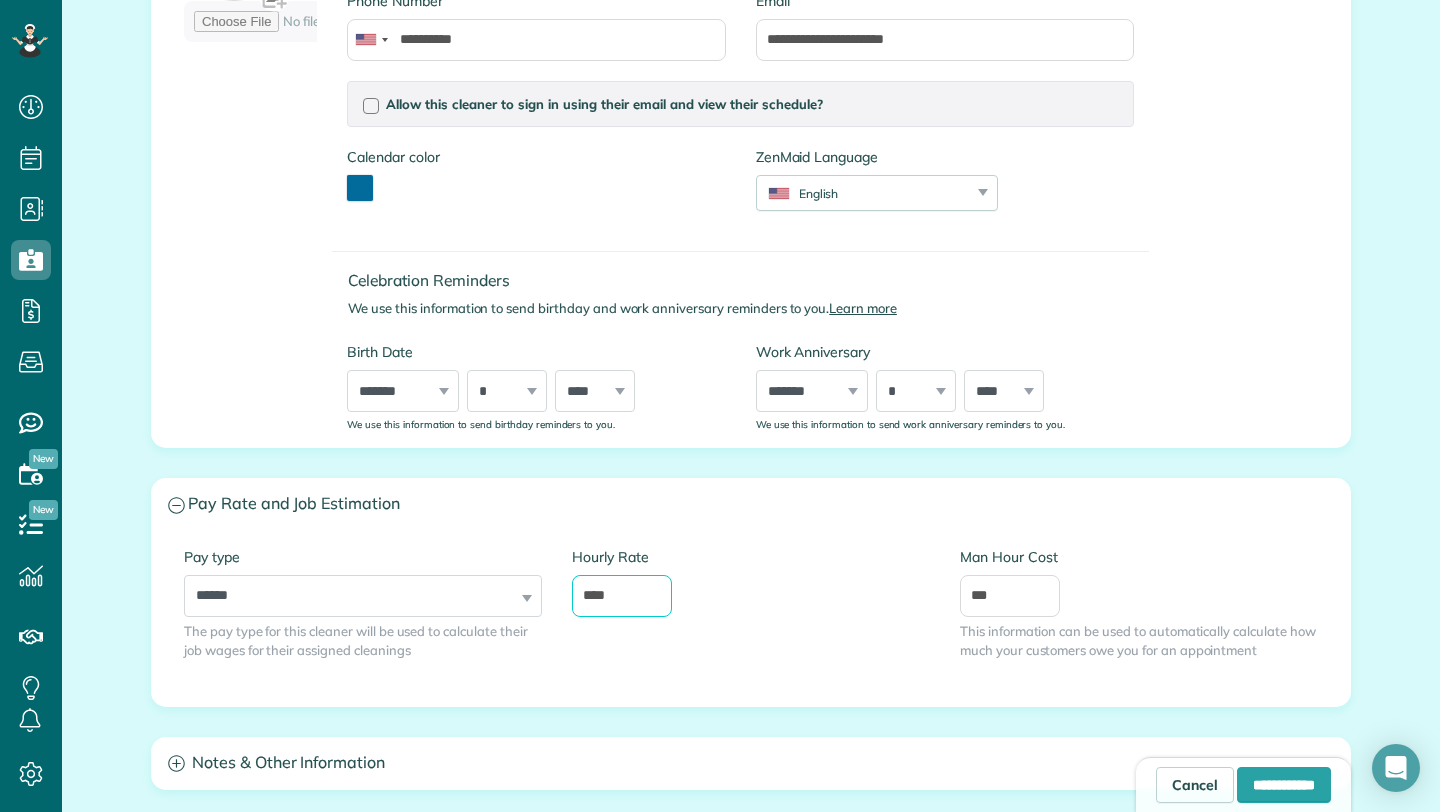 click on "****" at bounding box center (622, 596) 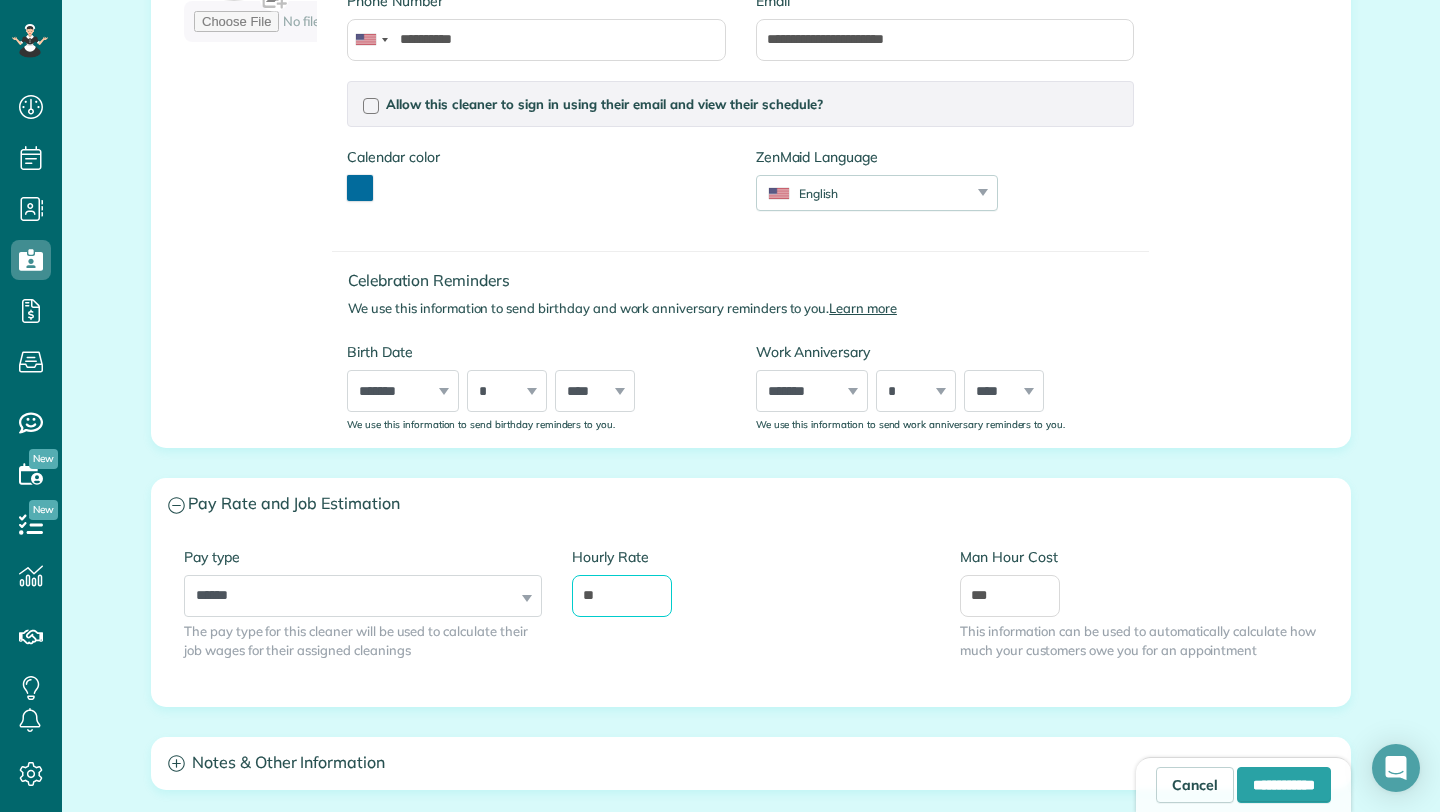 type on "*" 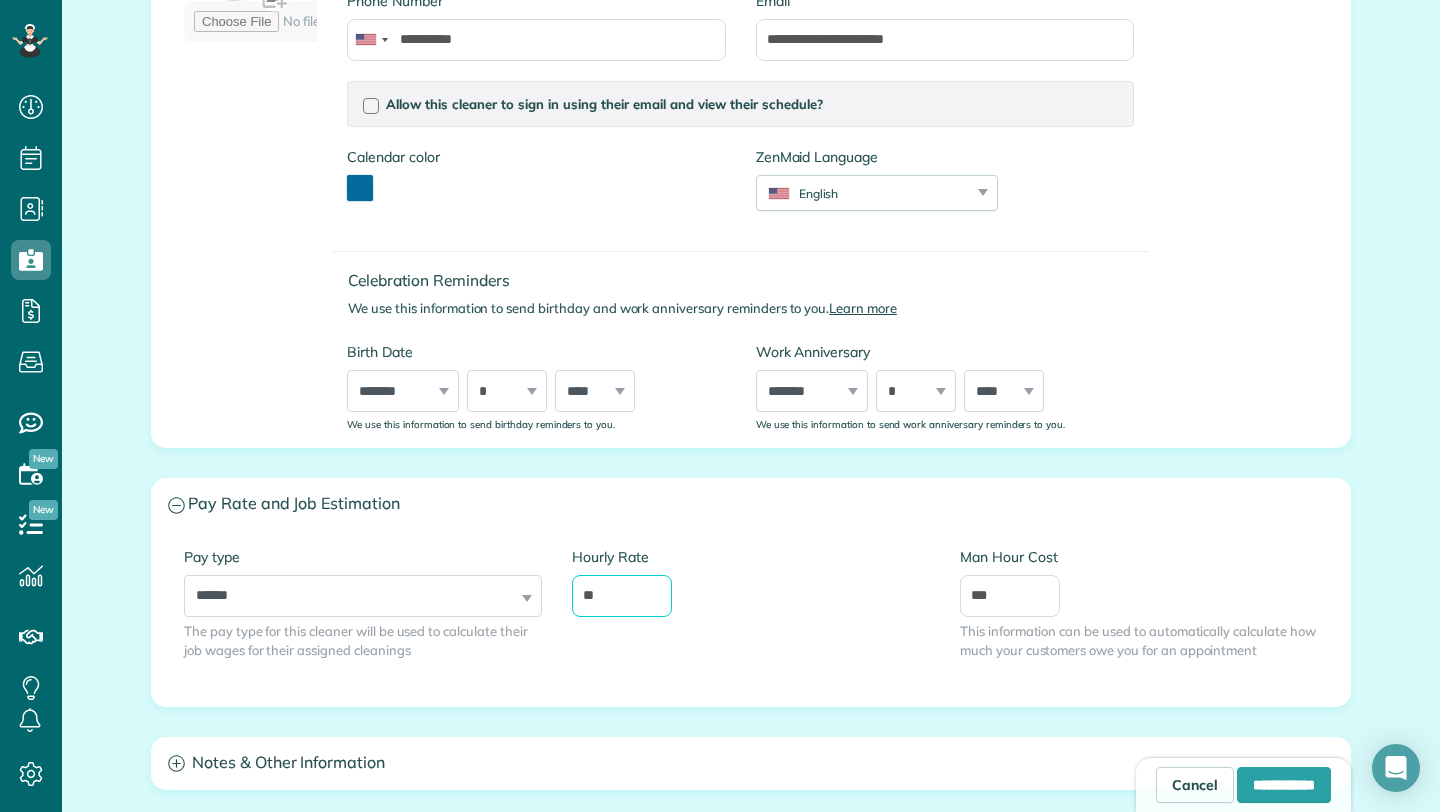 type on "**" 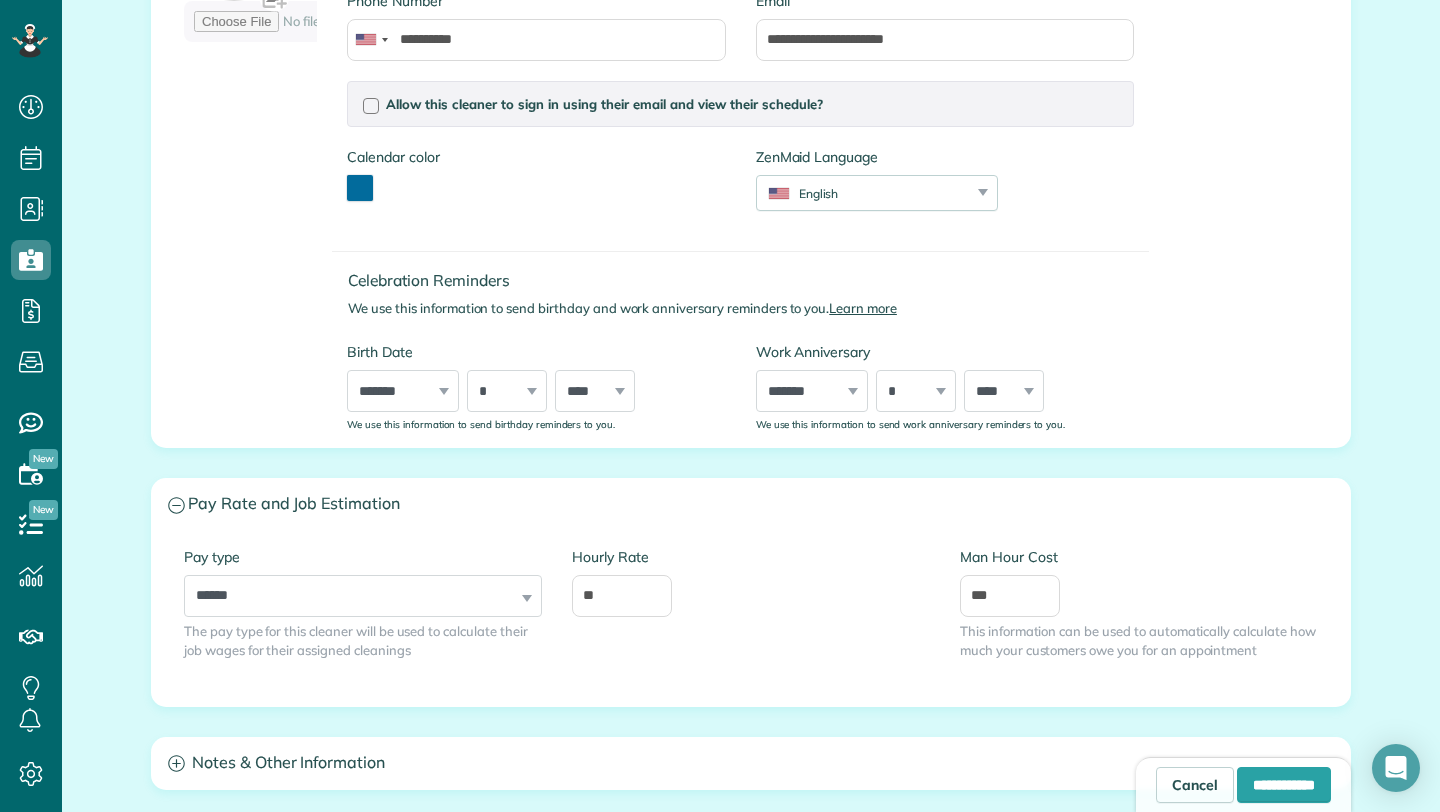 click on "**********" at bounding box center (751, 618) 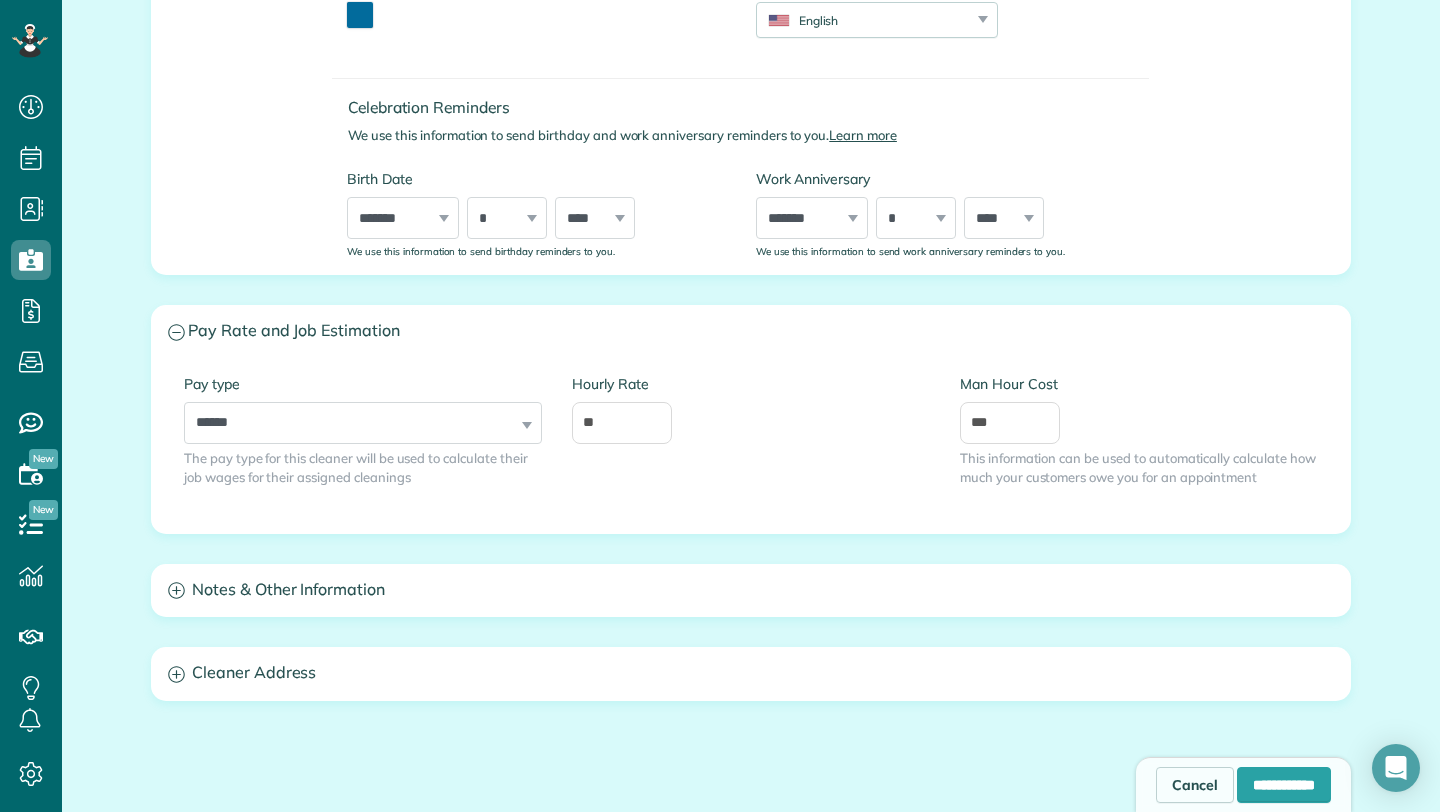 scroll, scrollTop: 640, scrollLeft: 0, axis: vertical 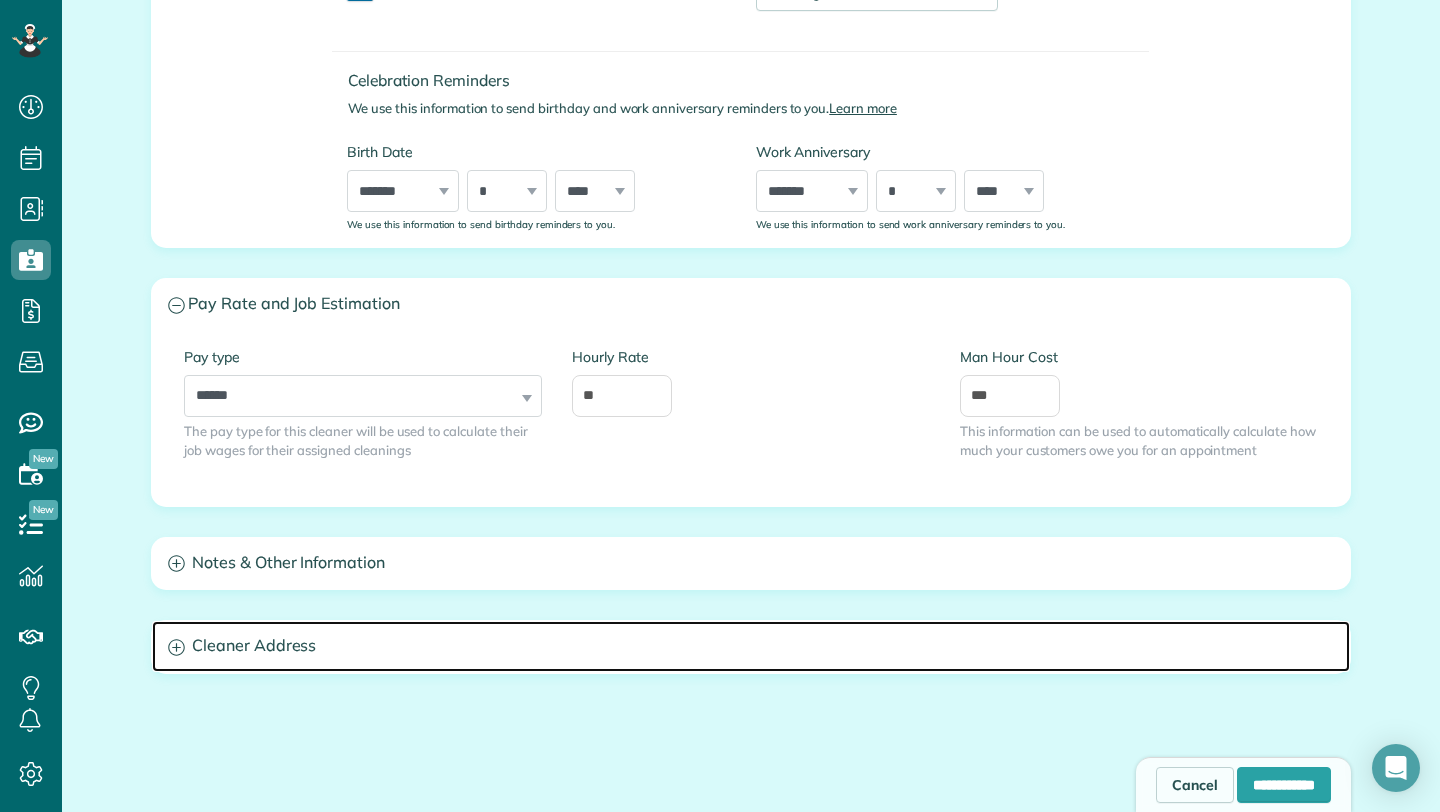 click on "Cleaner Address" at bounding box center (751, 646) 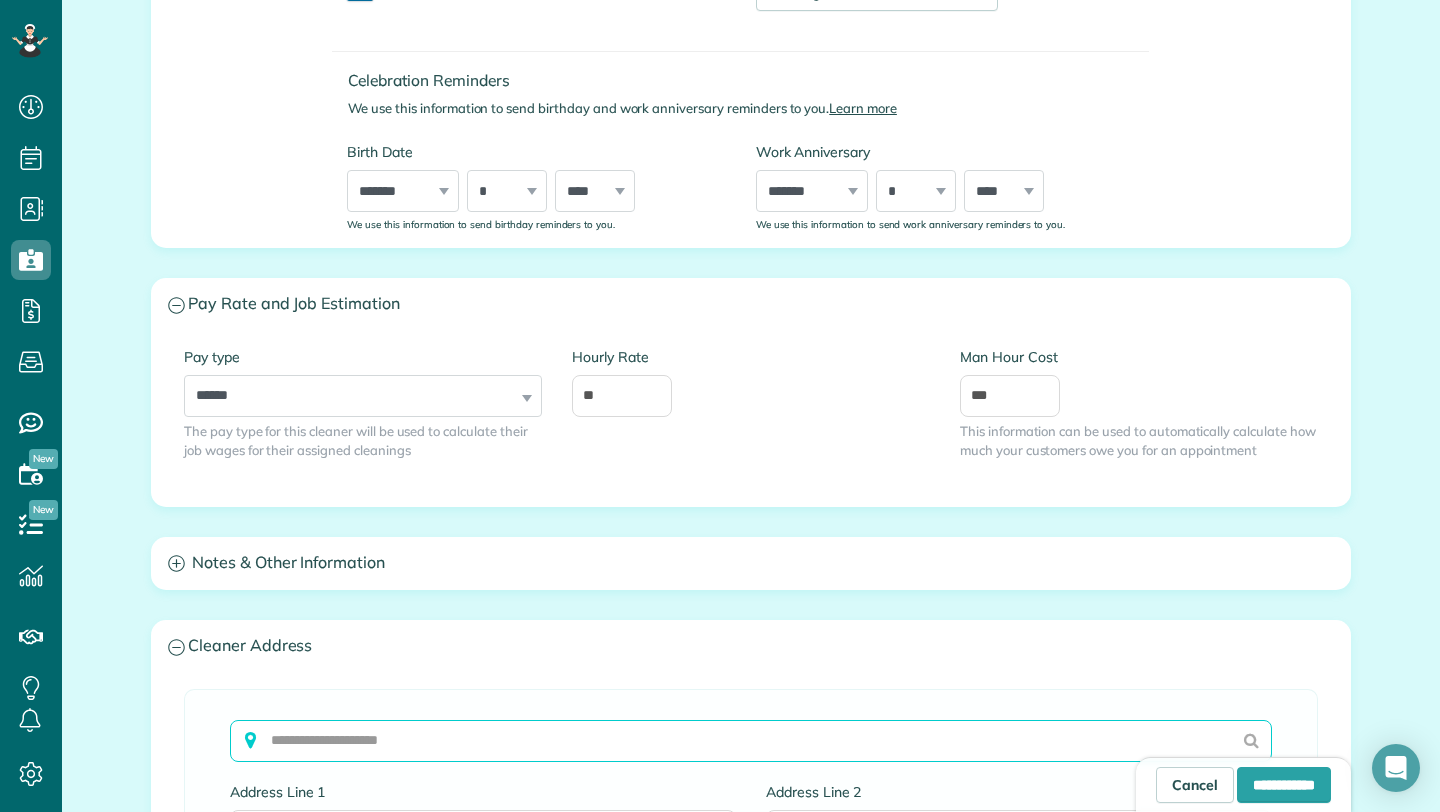 click at bounding box center [751, 741] 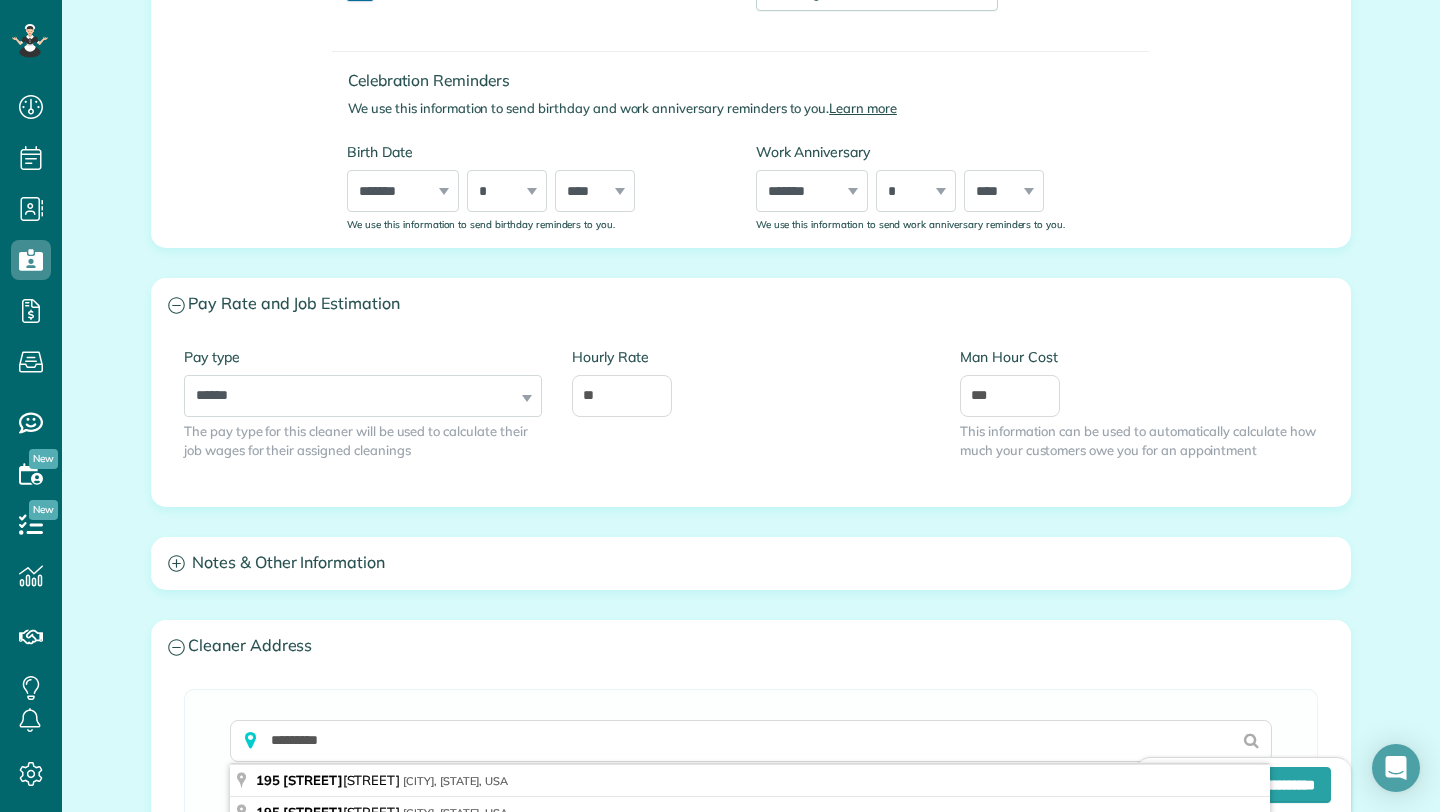 type on "**********" 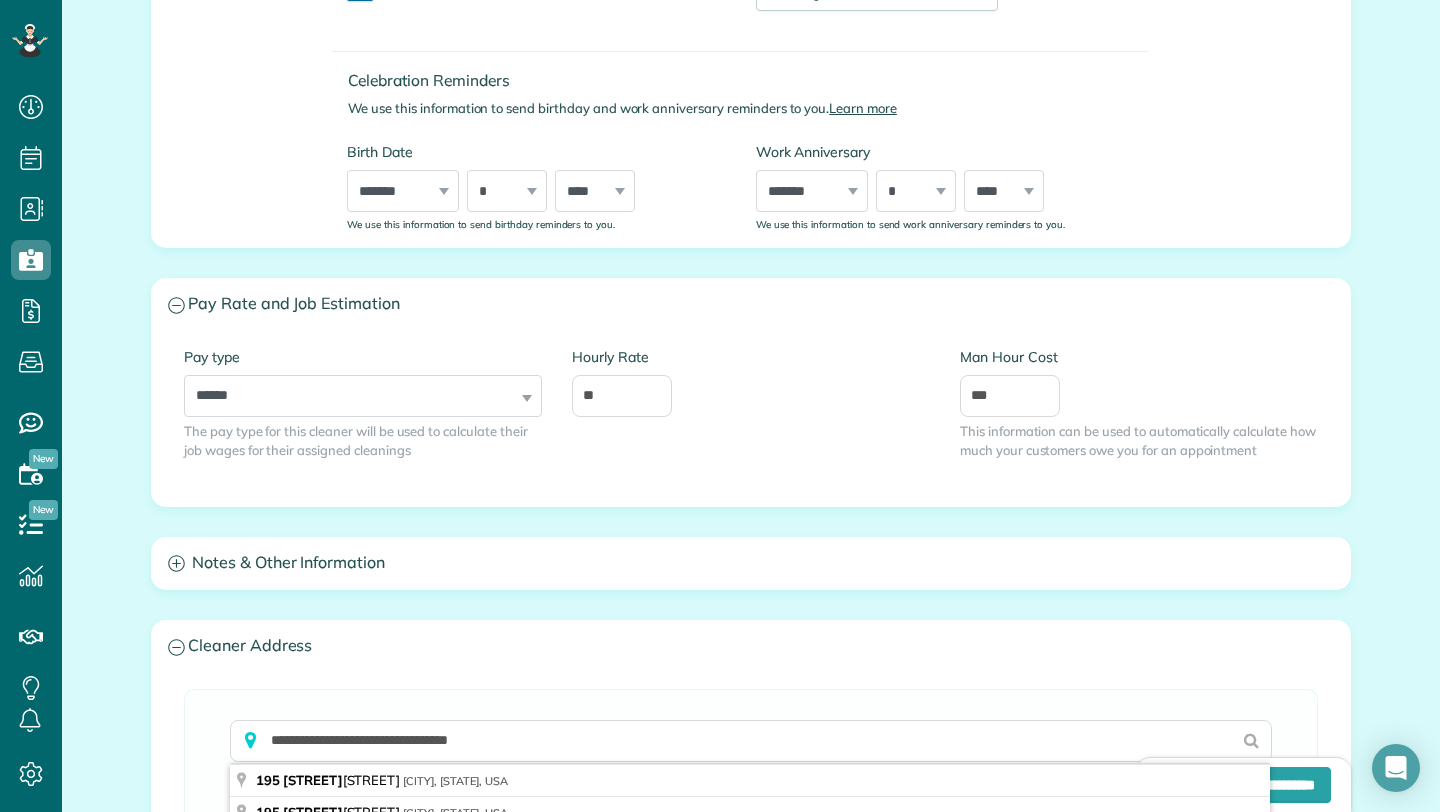 type on "**********" 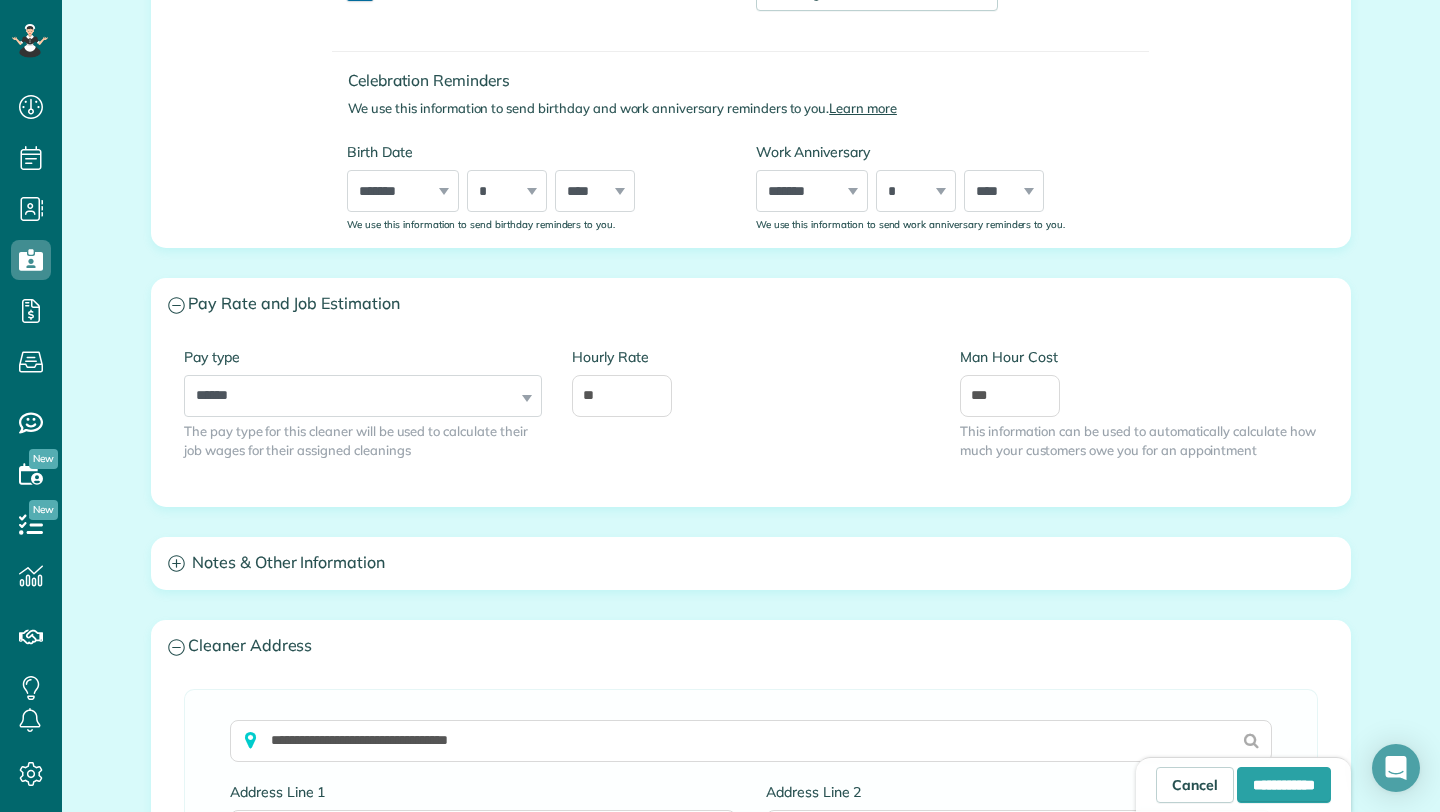 click on "**********" at bounding box center [1243, 784] 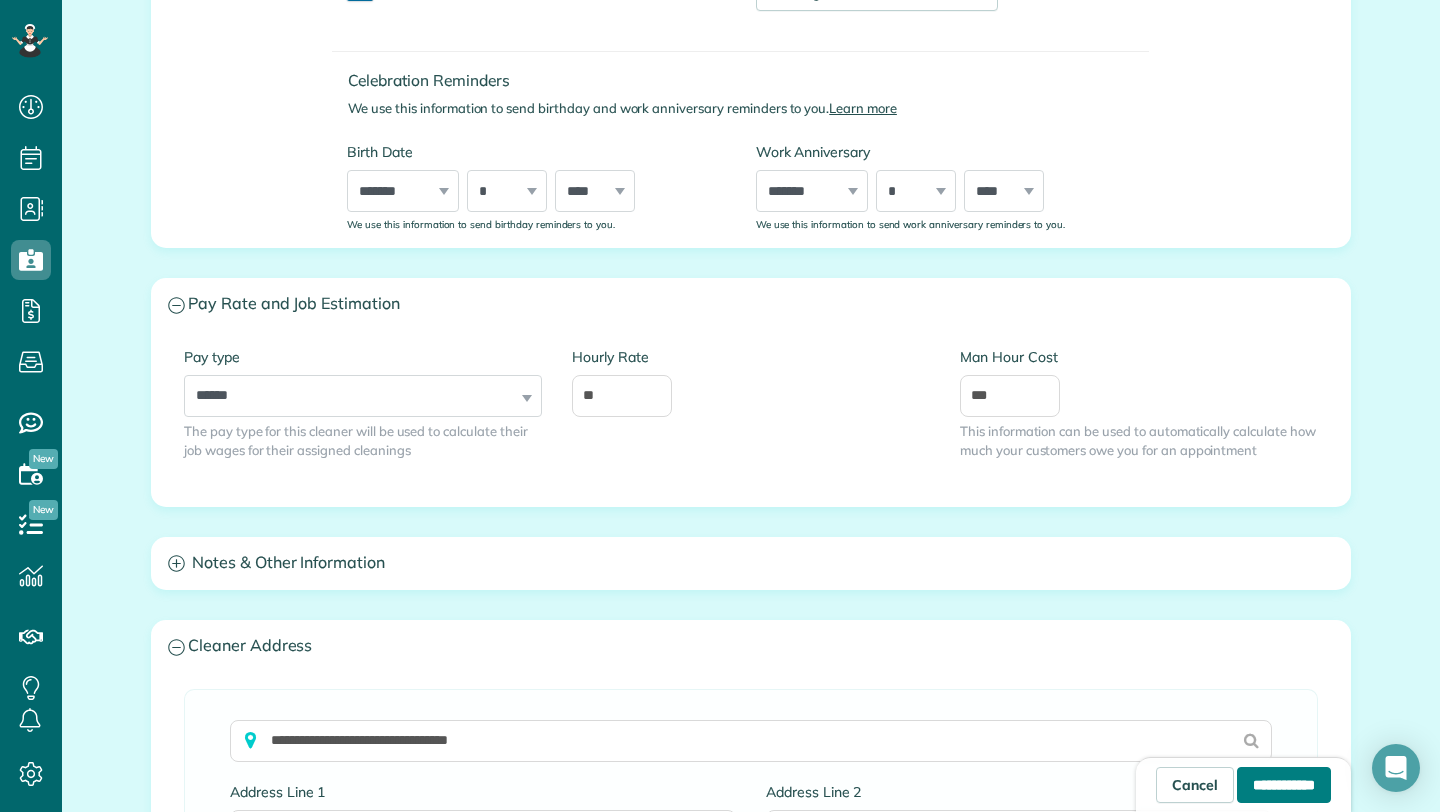 click on "**********" at bounding box center (1284, 785) 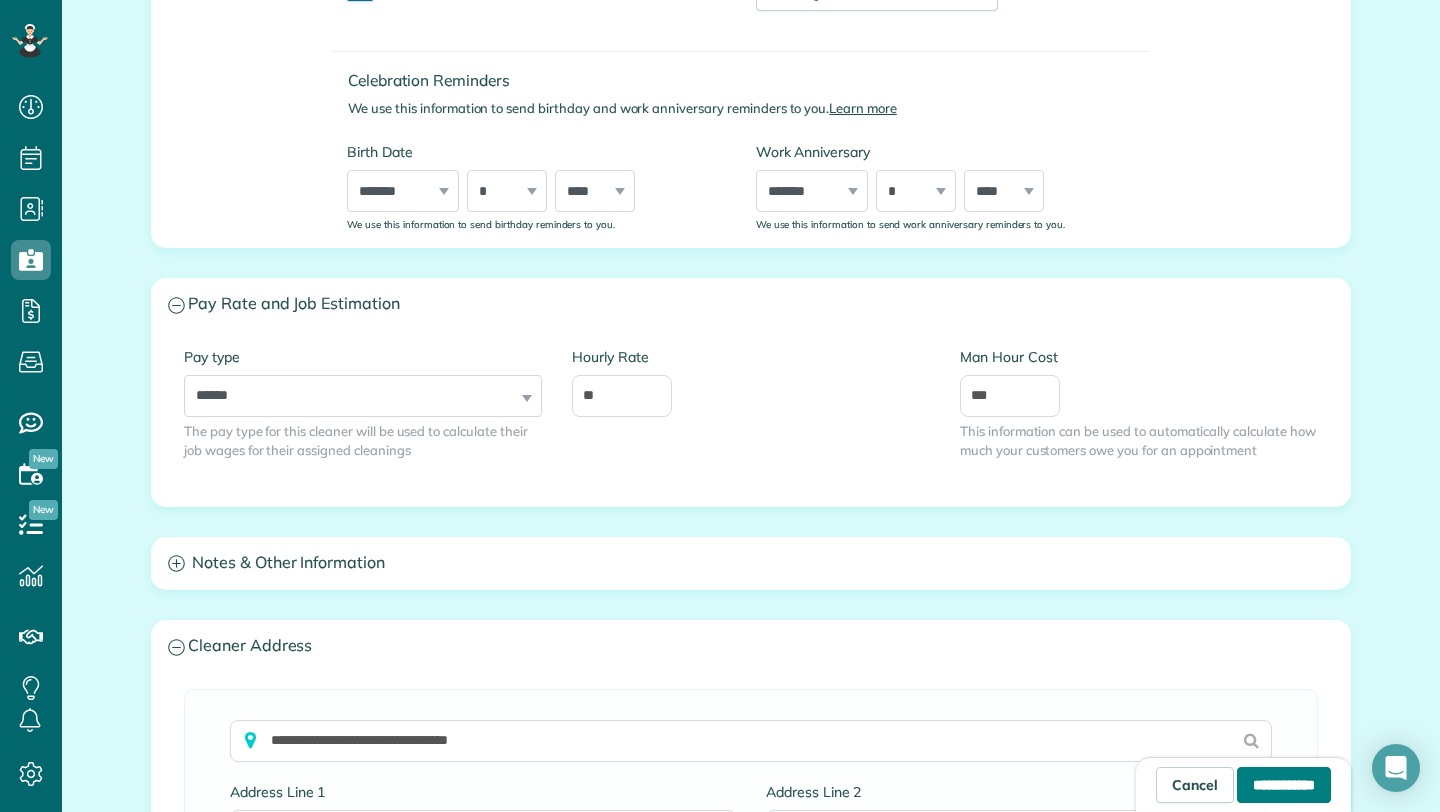 type on "**********" 